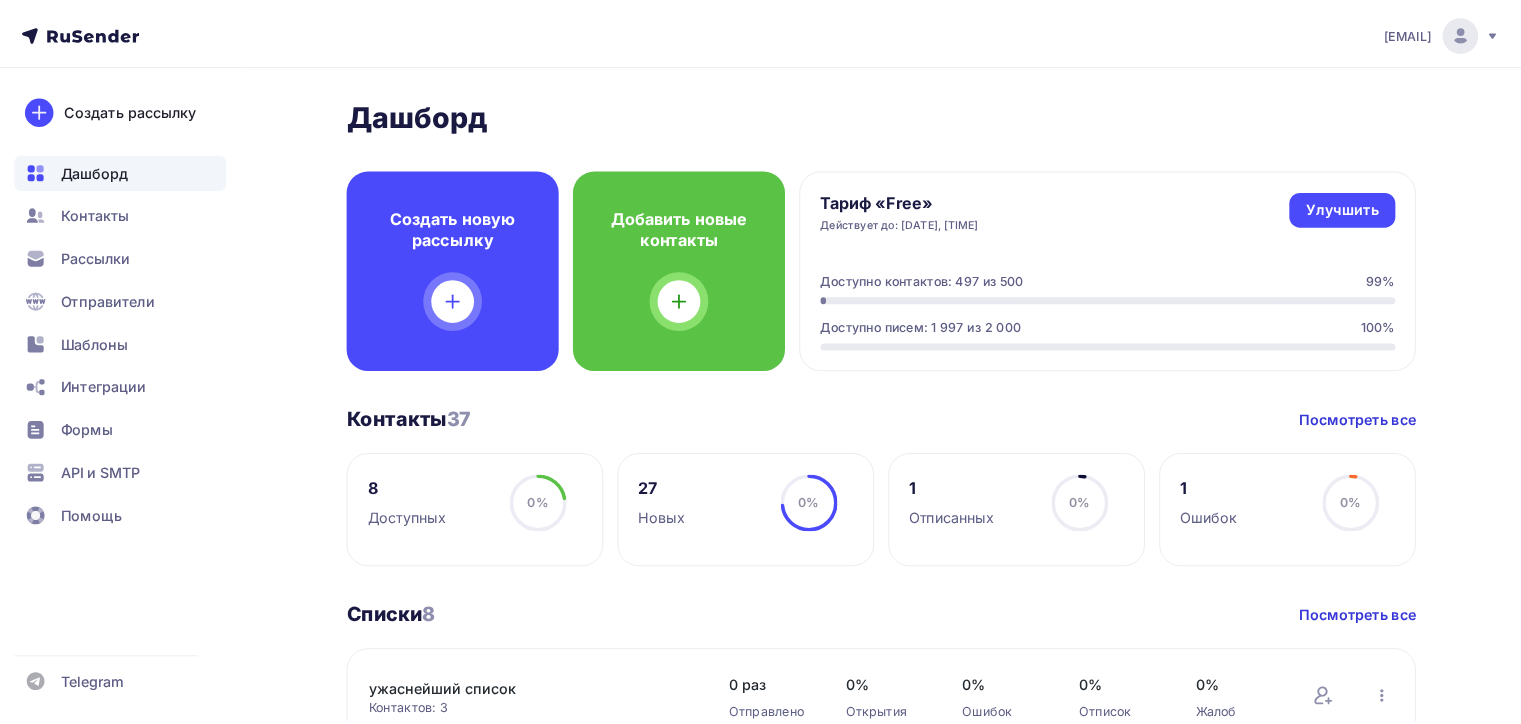 scroll, scrollTop: 0, scrollLeft: 0, axis: both 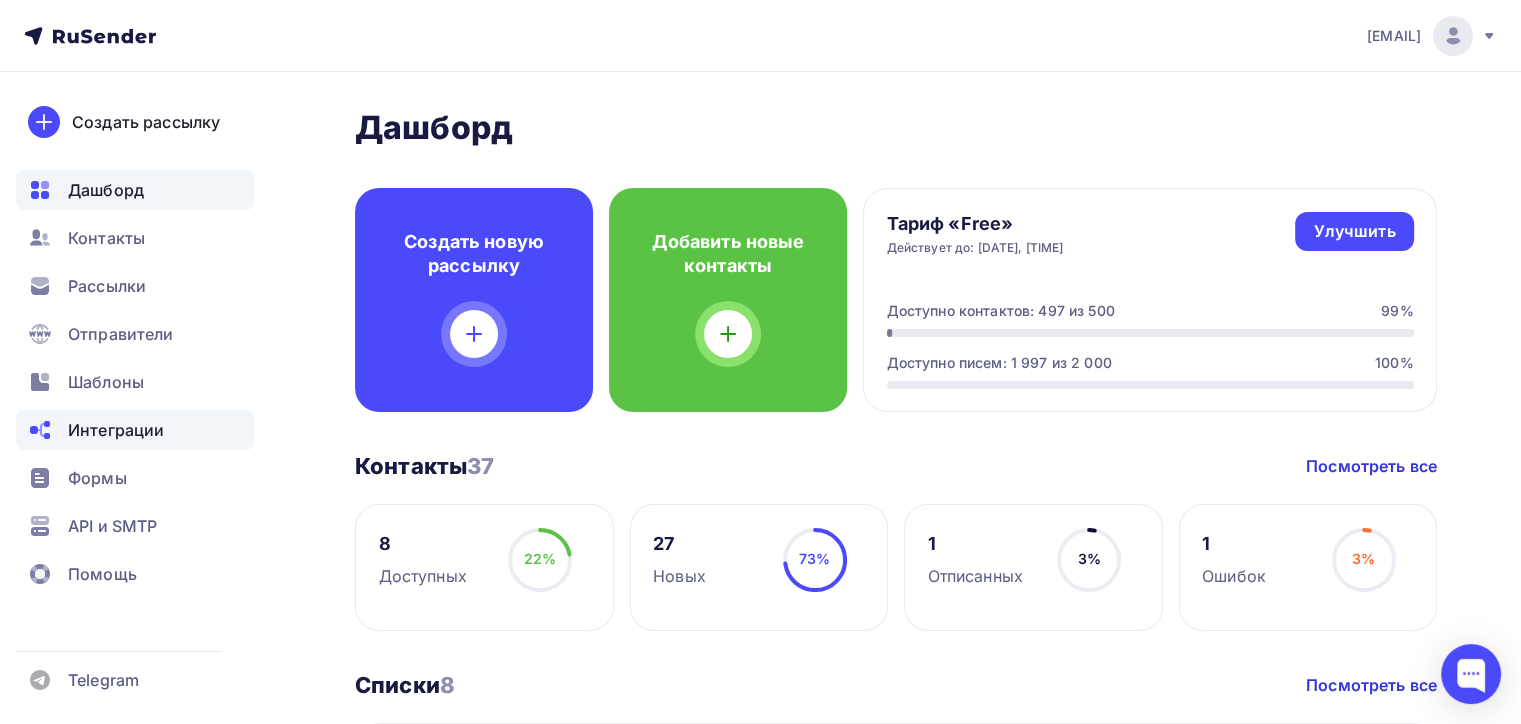 click on "Интеграции" at bounding box center (135, 430) 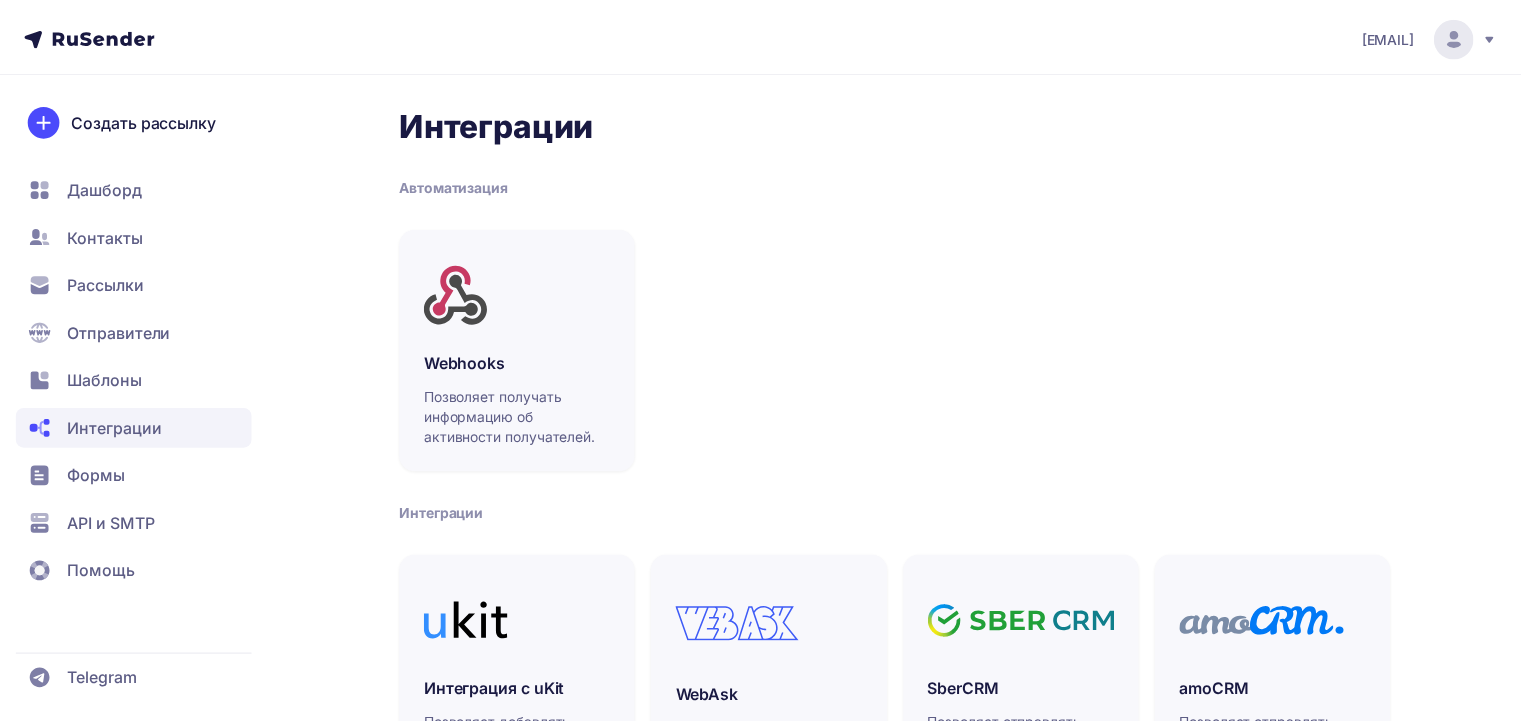 scroll, scrollTop: 0, scrollLeft: 0, axis: both 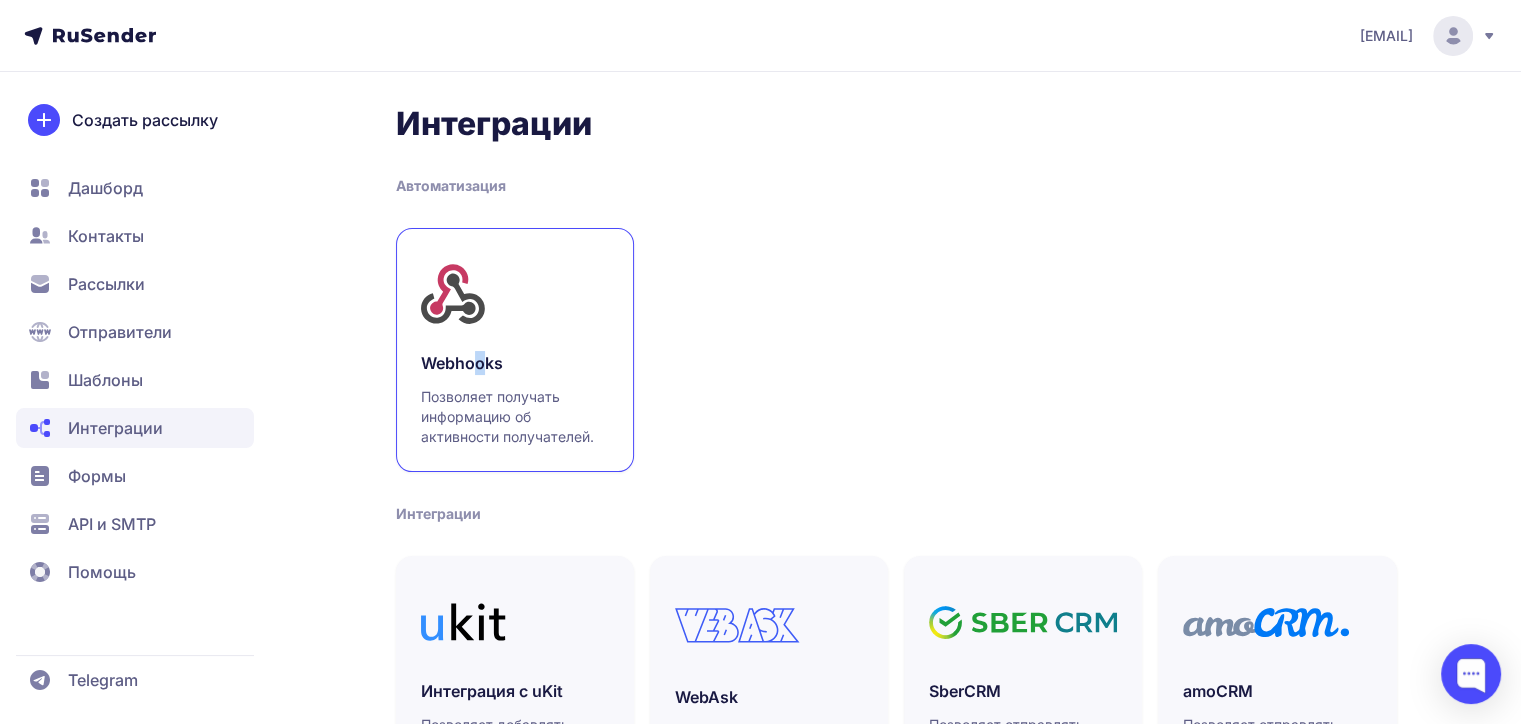 drag, startPoint x: 480, startPoint y: 364, endPoint x: 472, endPoint y: 371, distance: 10.630146 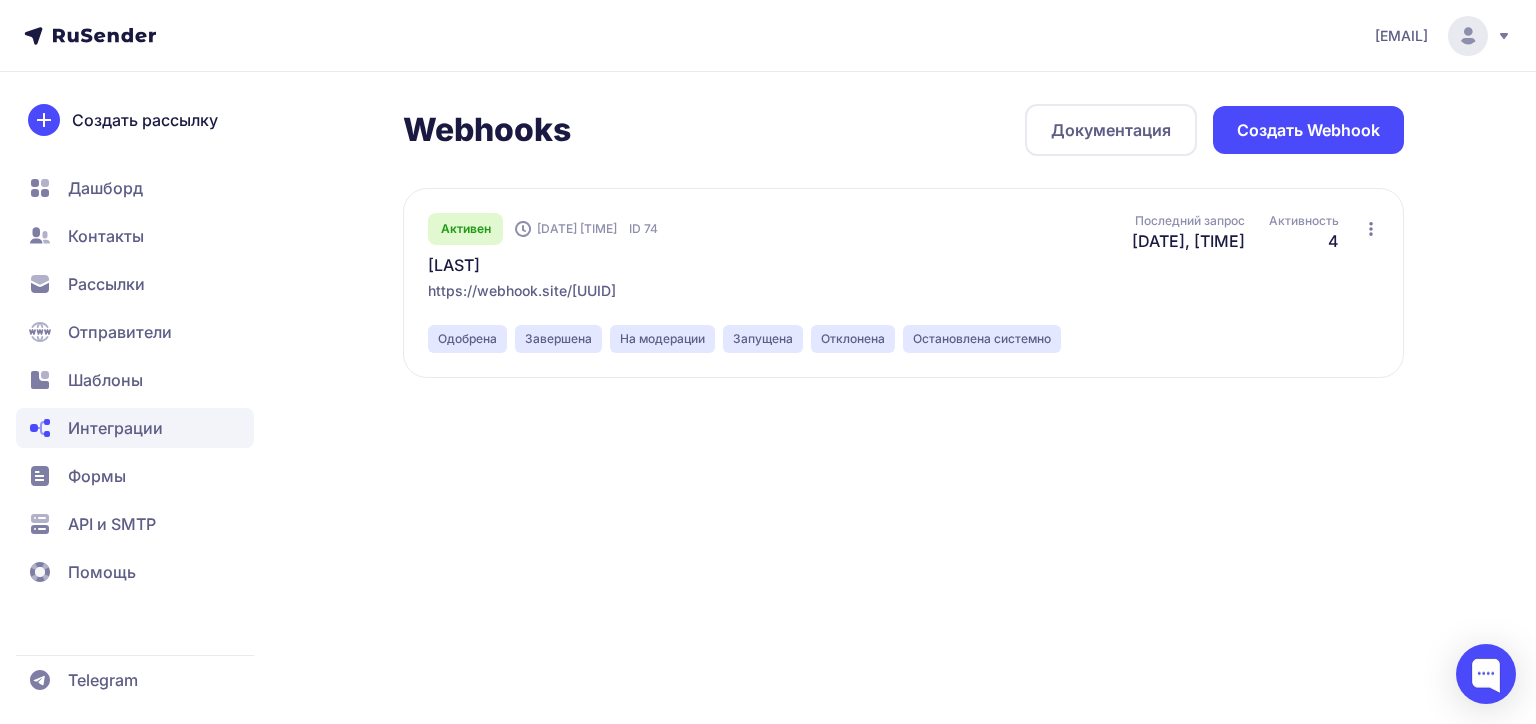 click on "Создать Webhook" at bounding box center [1308, 130] 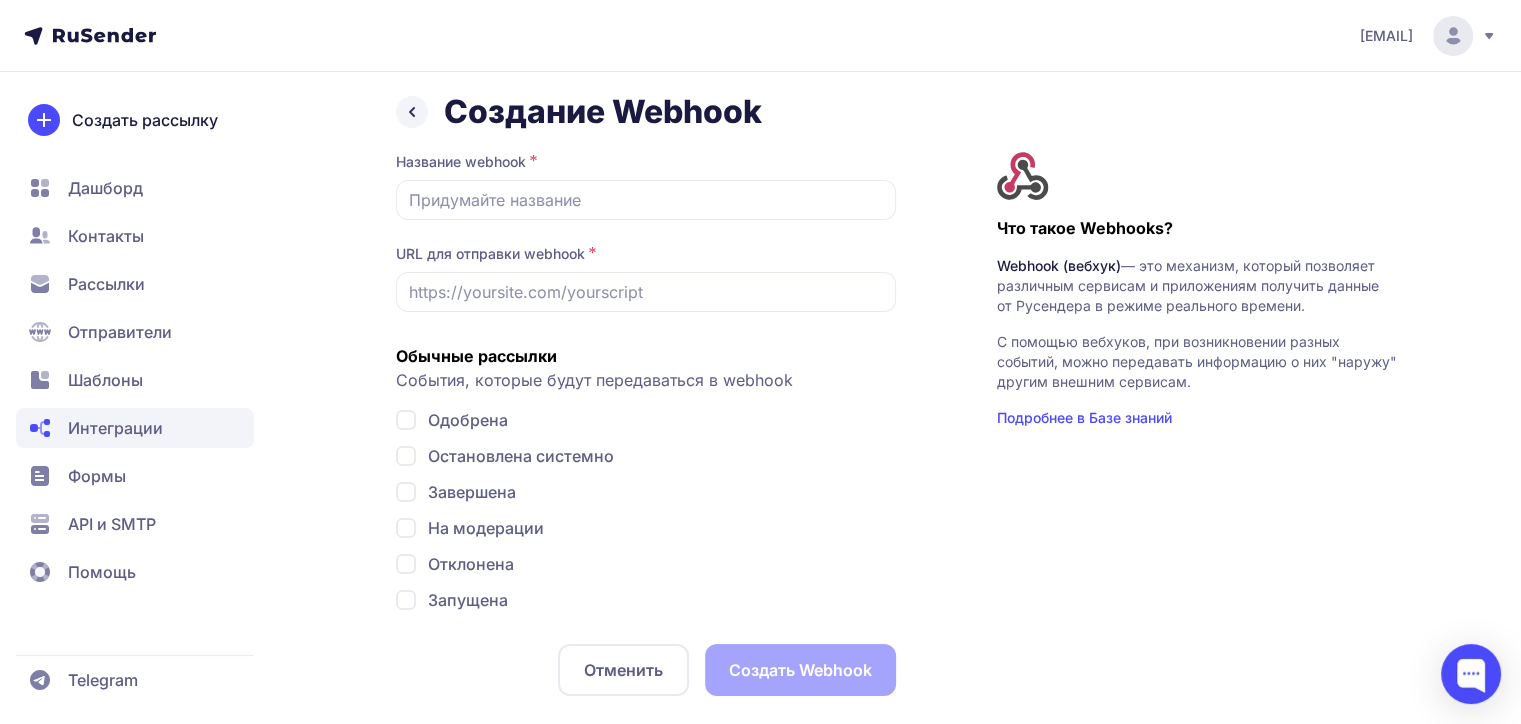 scroll, scrollTop: 15, scrollLeft: 0, axis: vertical 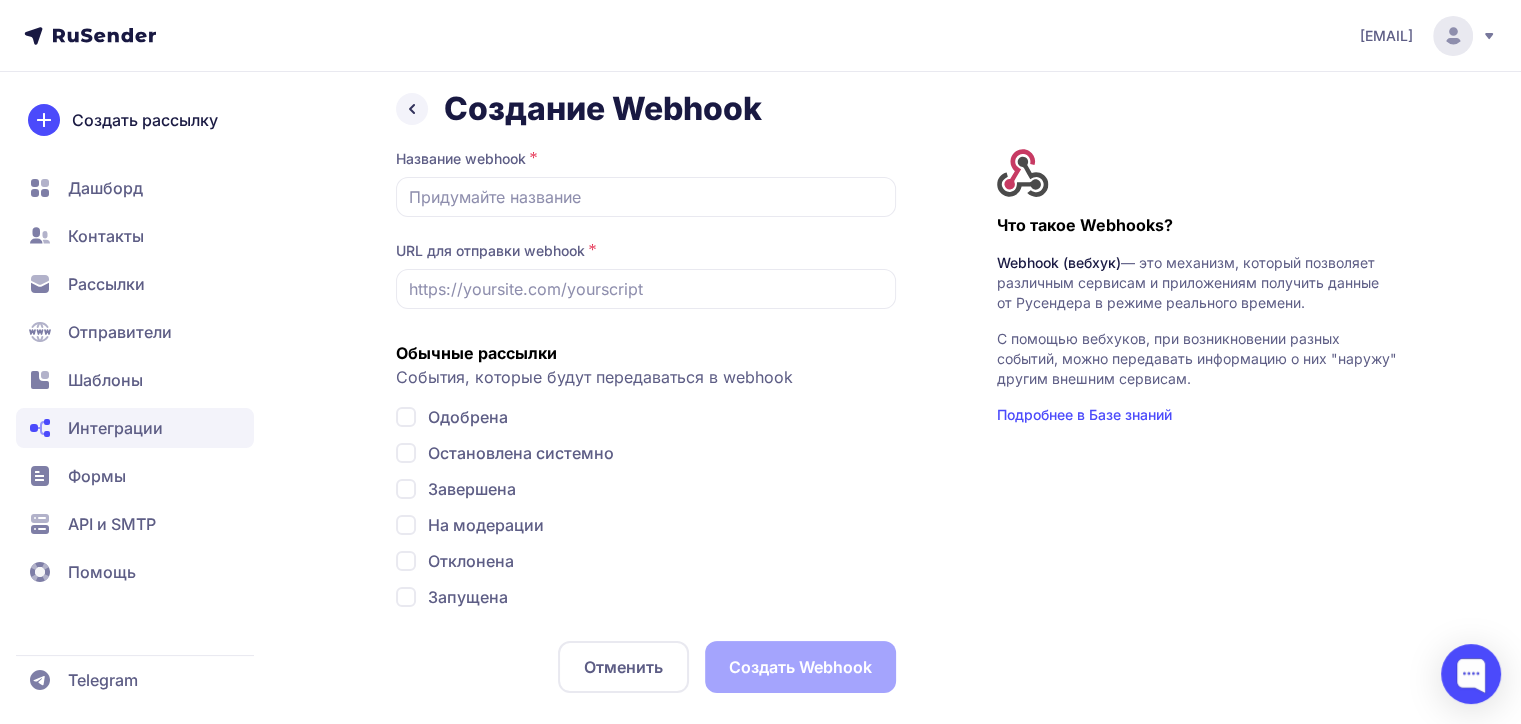 click on "Одобрена" 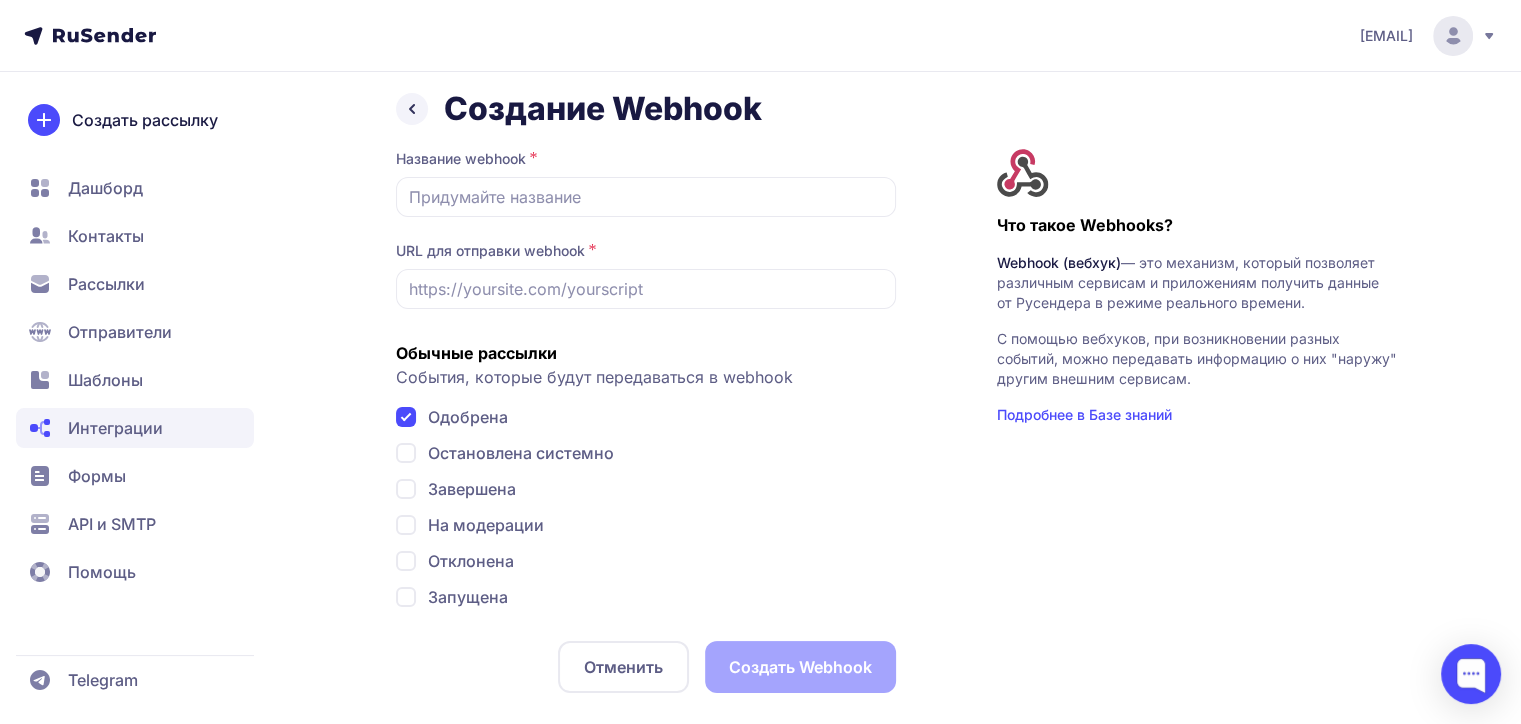 checkbox on "true" 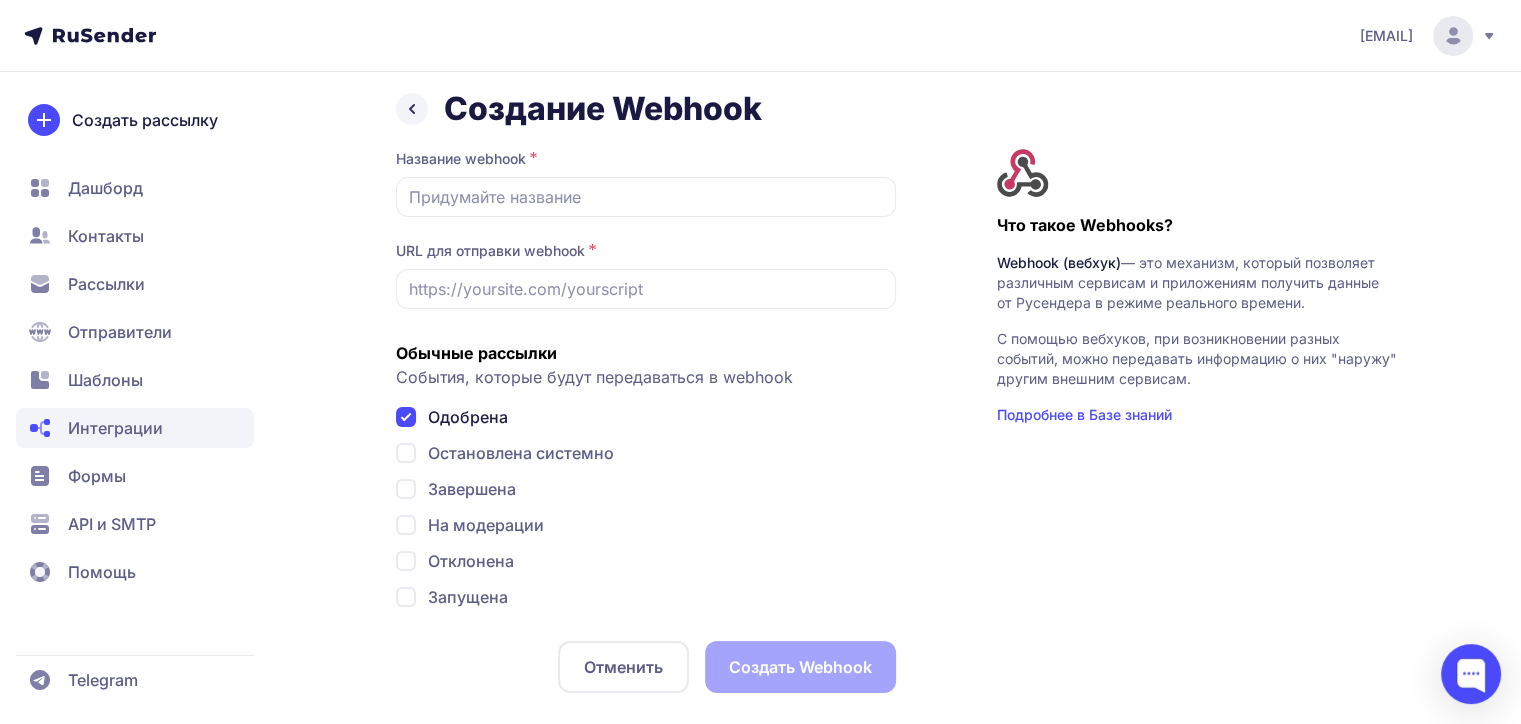 click on "Завершена" 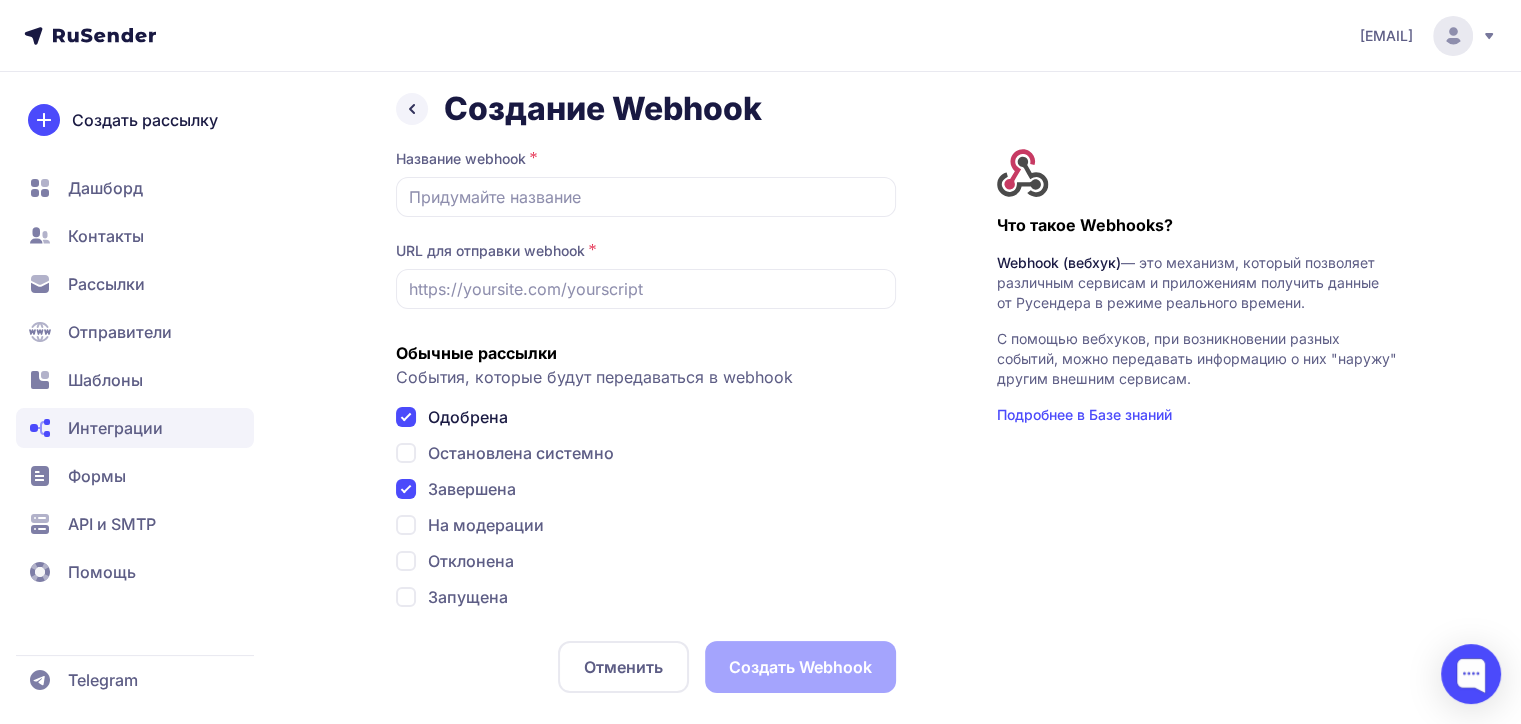 checkbox on "true" 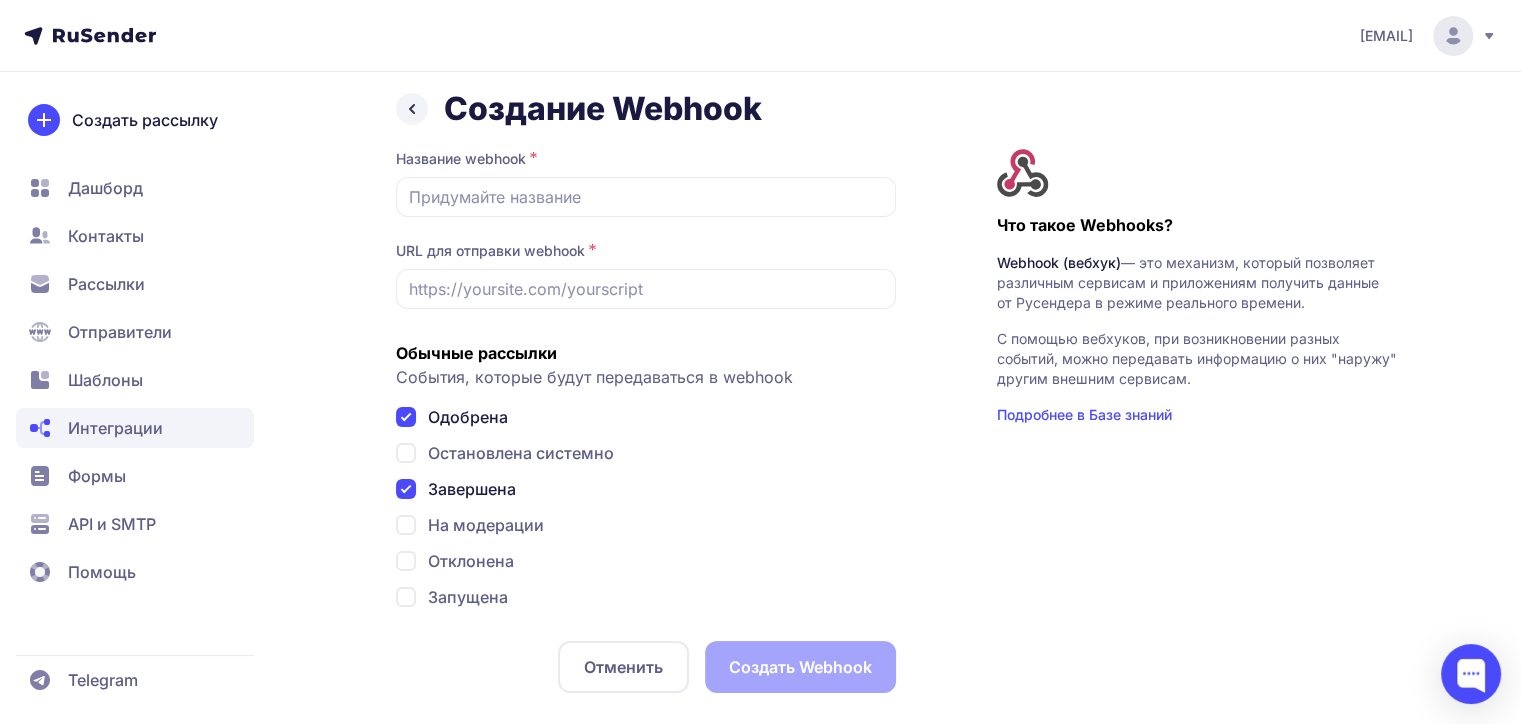 click on "Запущена" 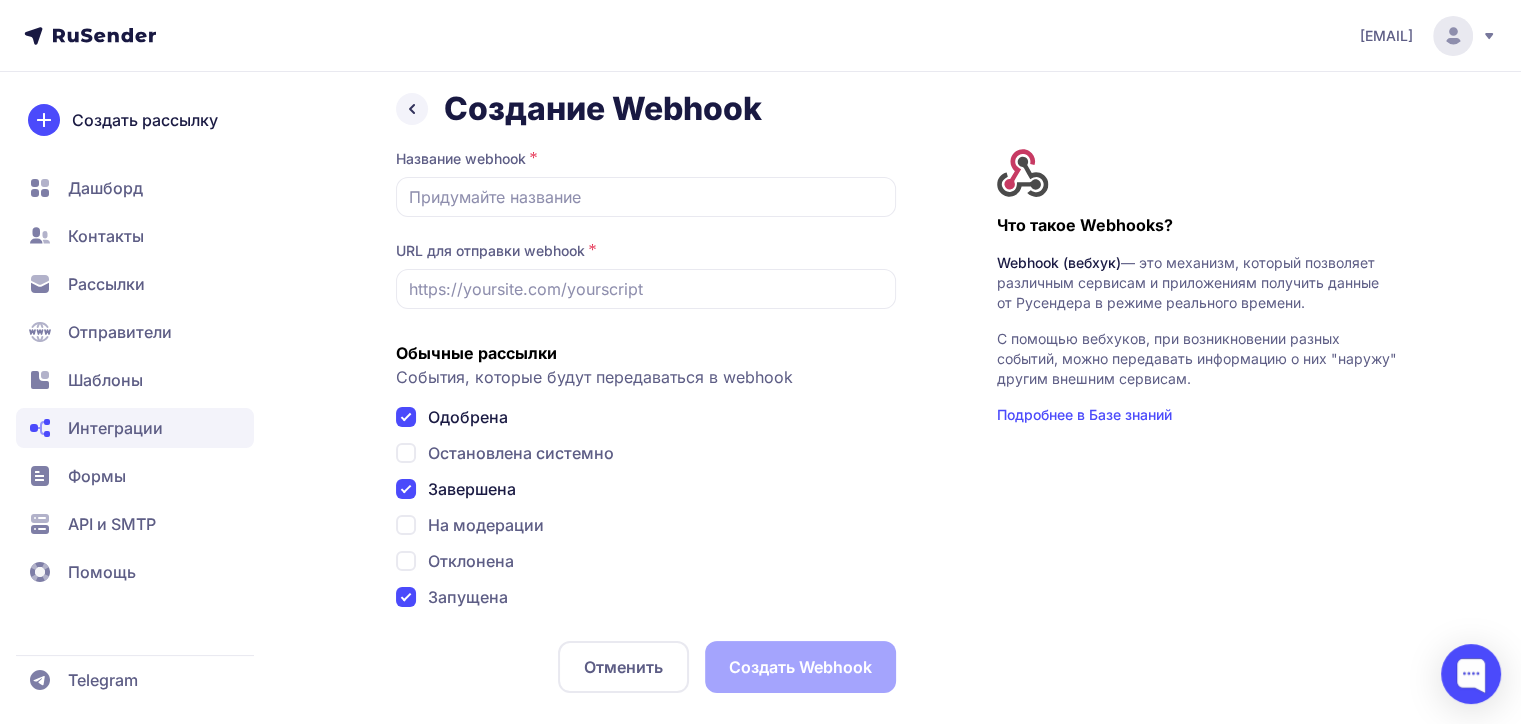 checkbox on "true" 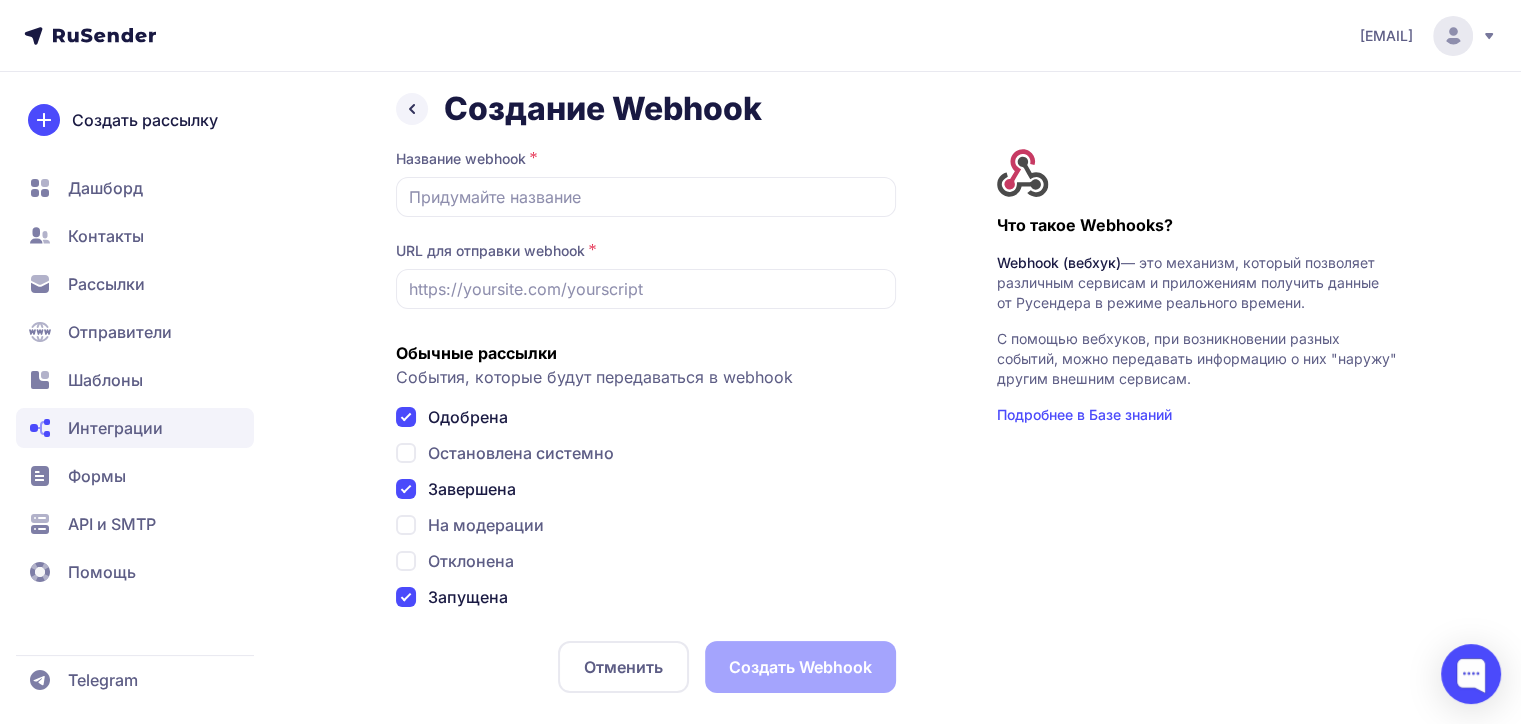 click 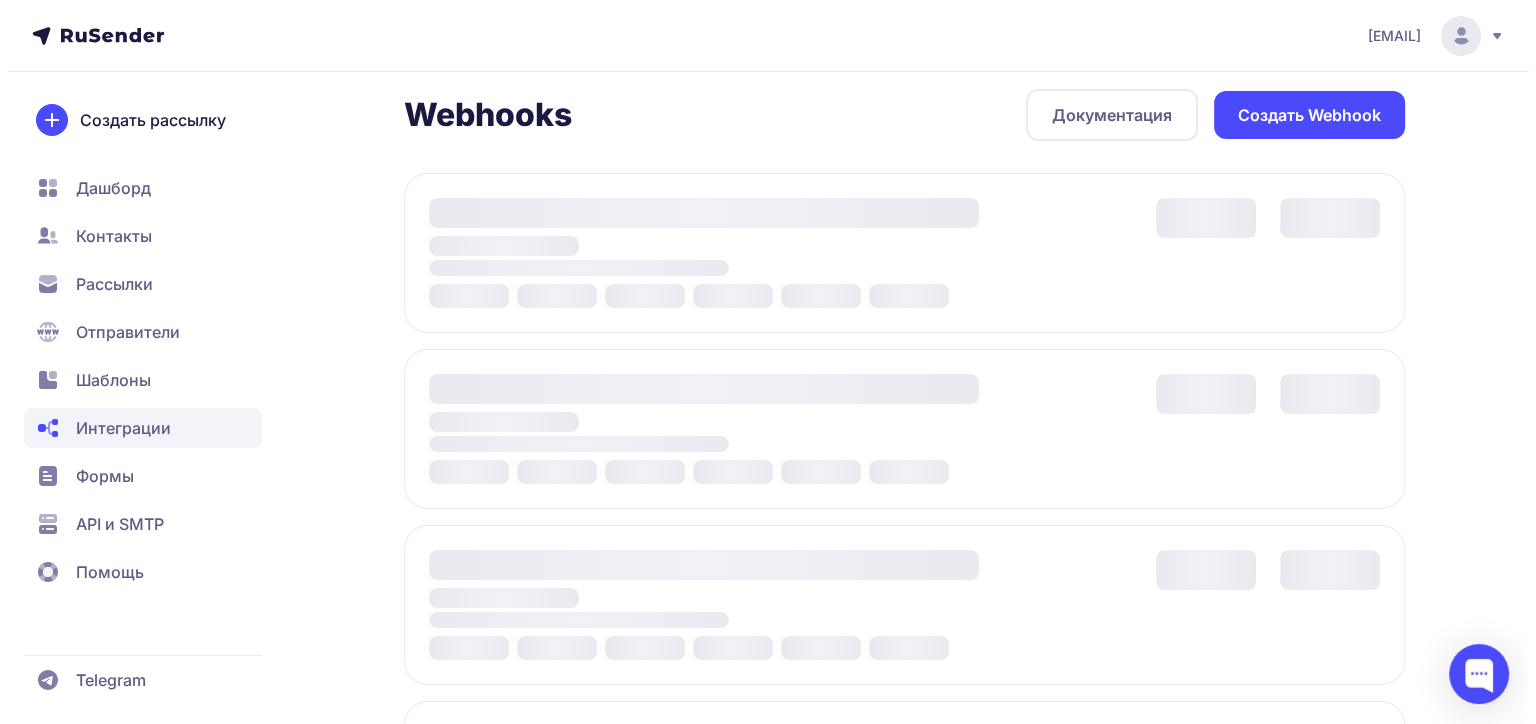 scroll, scrollTop: 0, scrollLeft: 0, axis: both 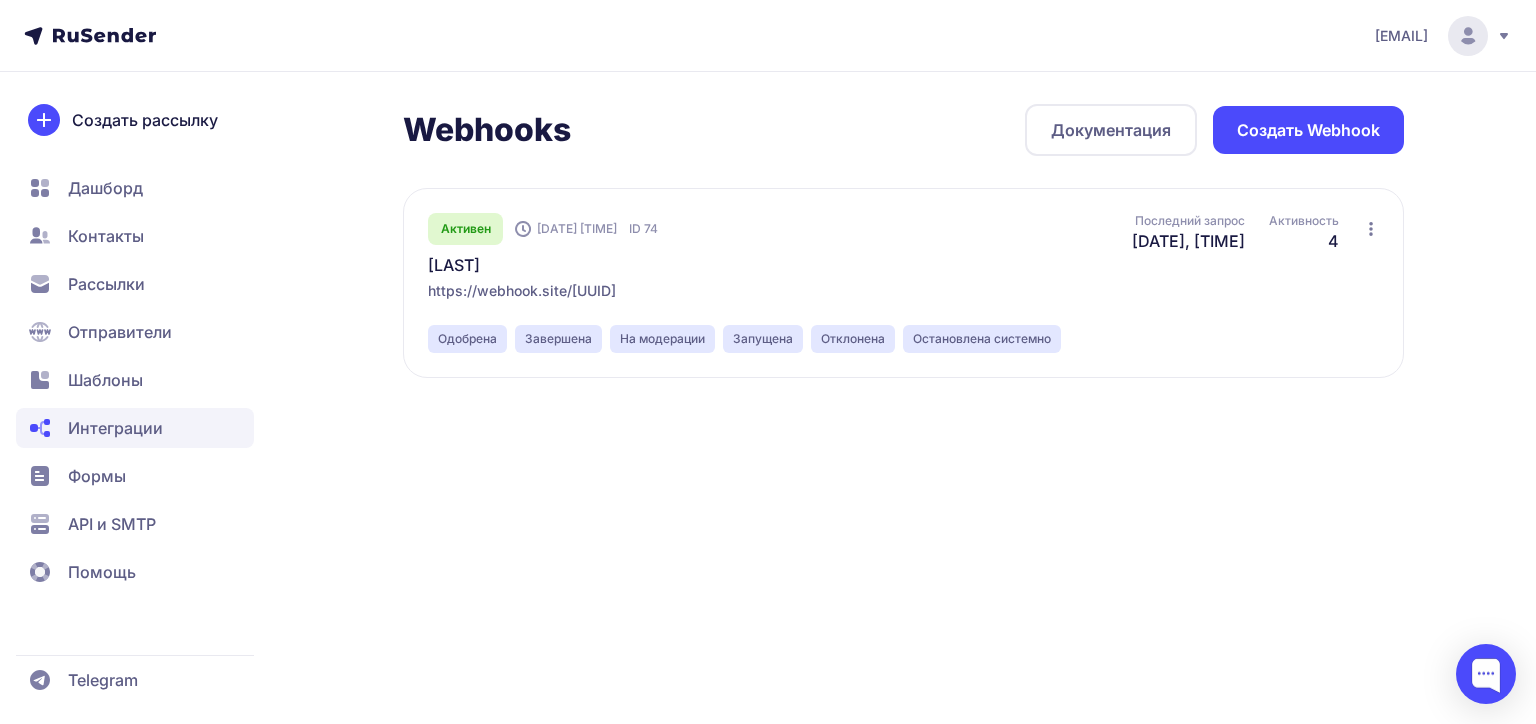 click 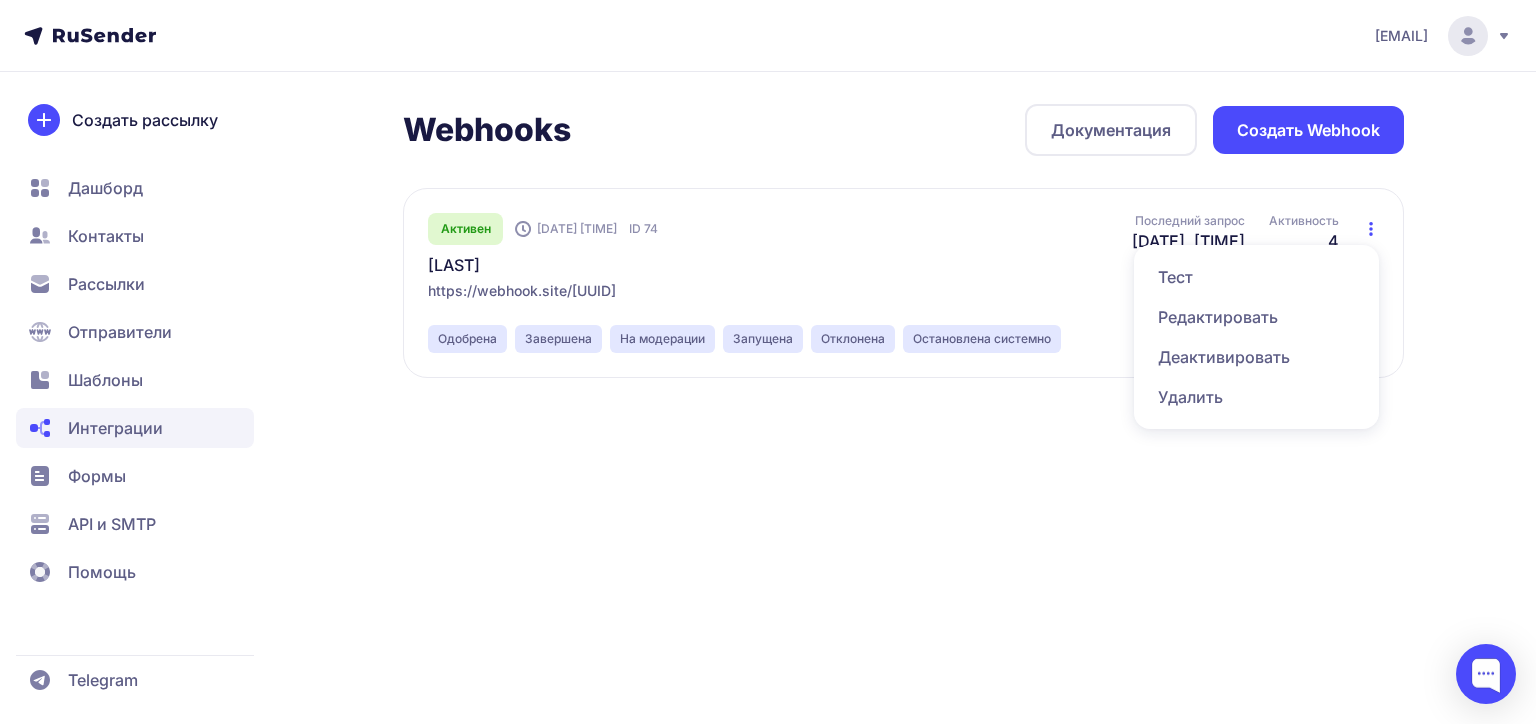 click on "Удалить" 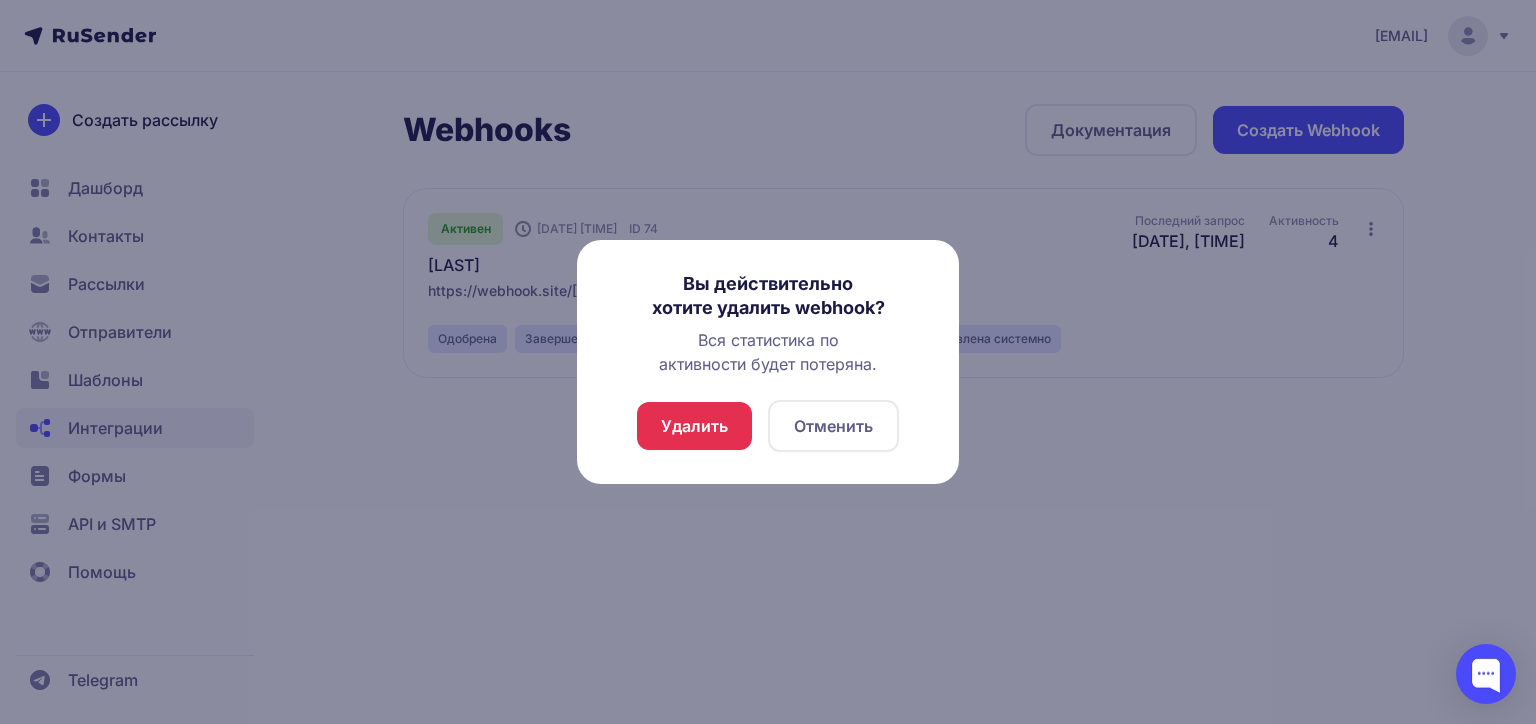 click on "Отменить" at bounding box center (833, 426) 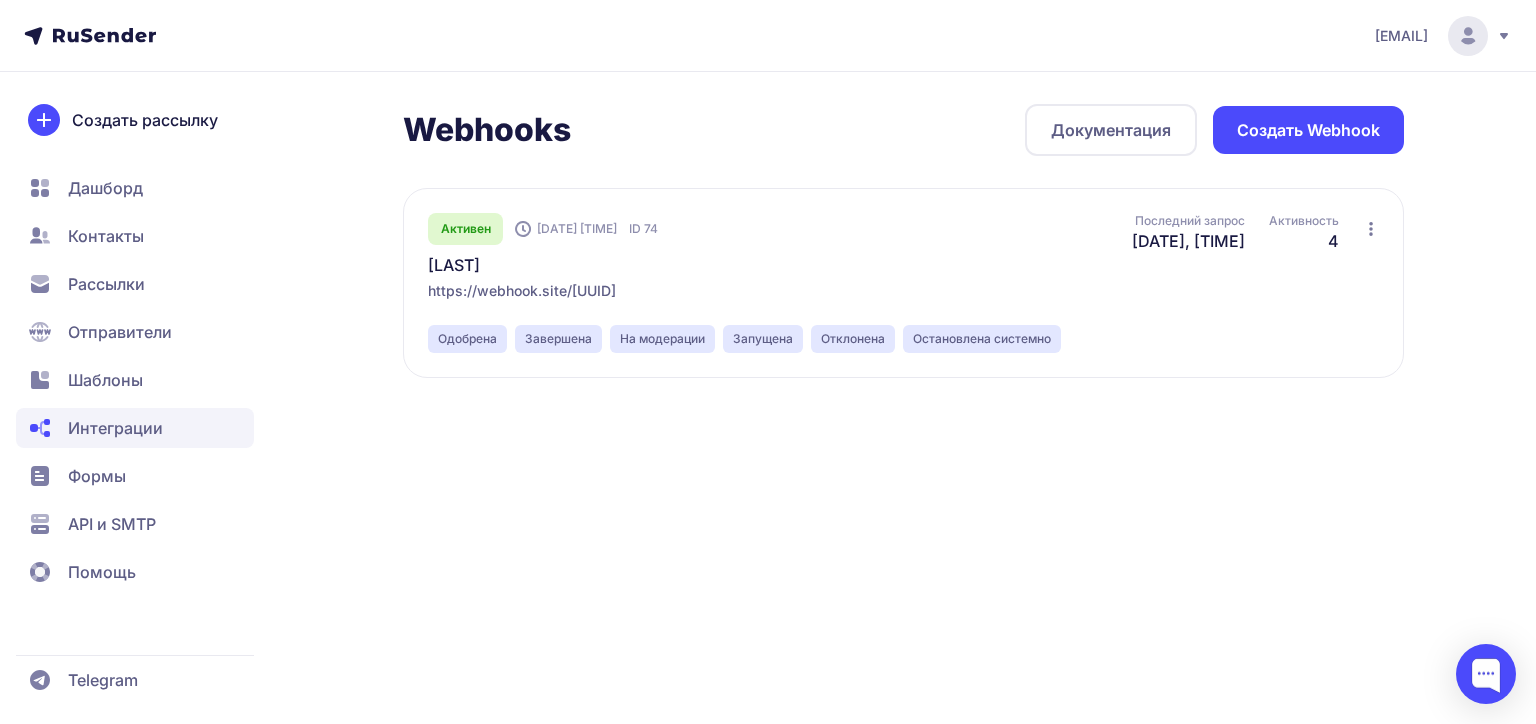 click on "Шаблоны" 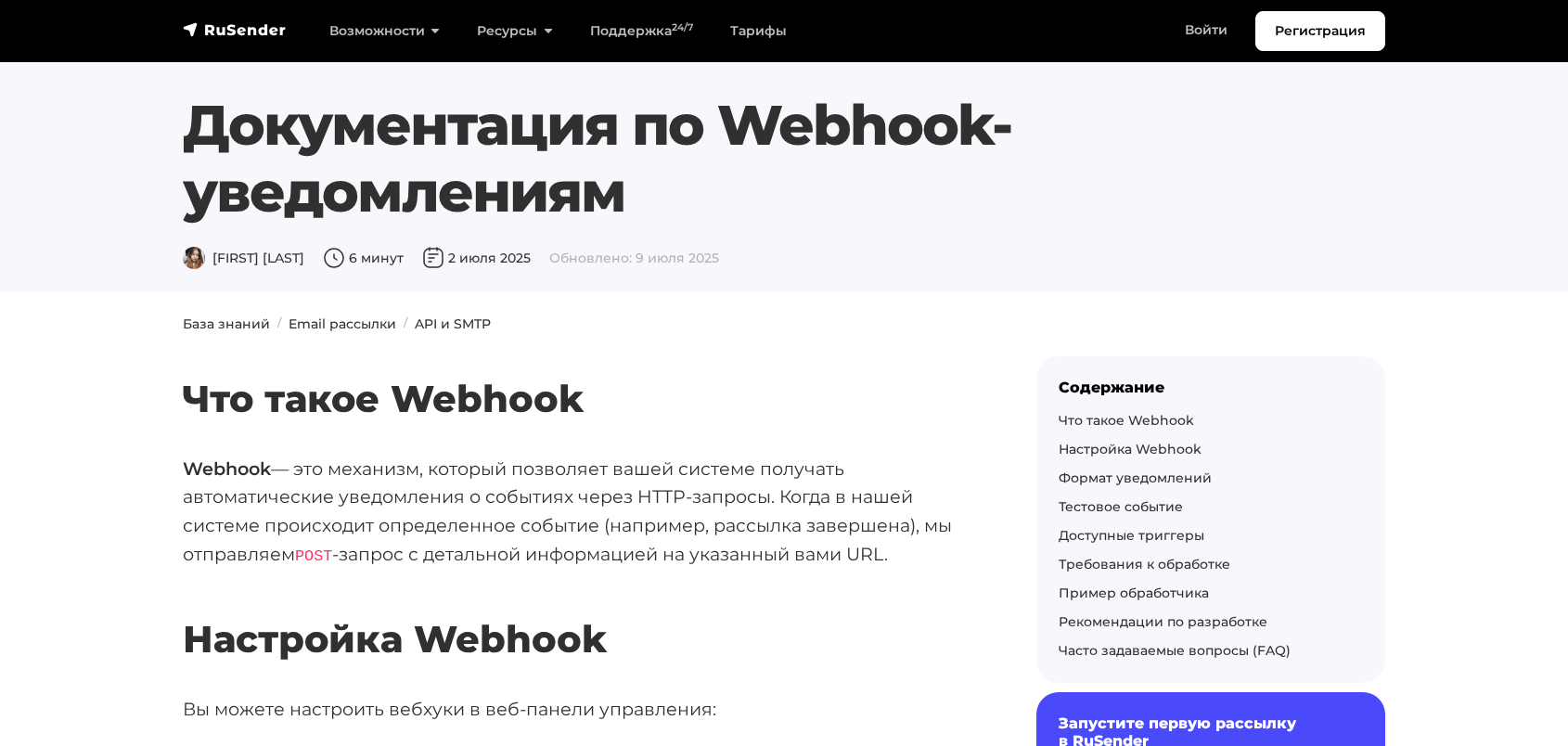 scroll, scrollTop: 0, scrollLeft: 0, axis: both 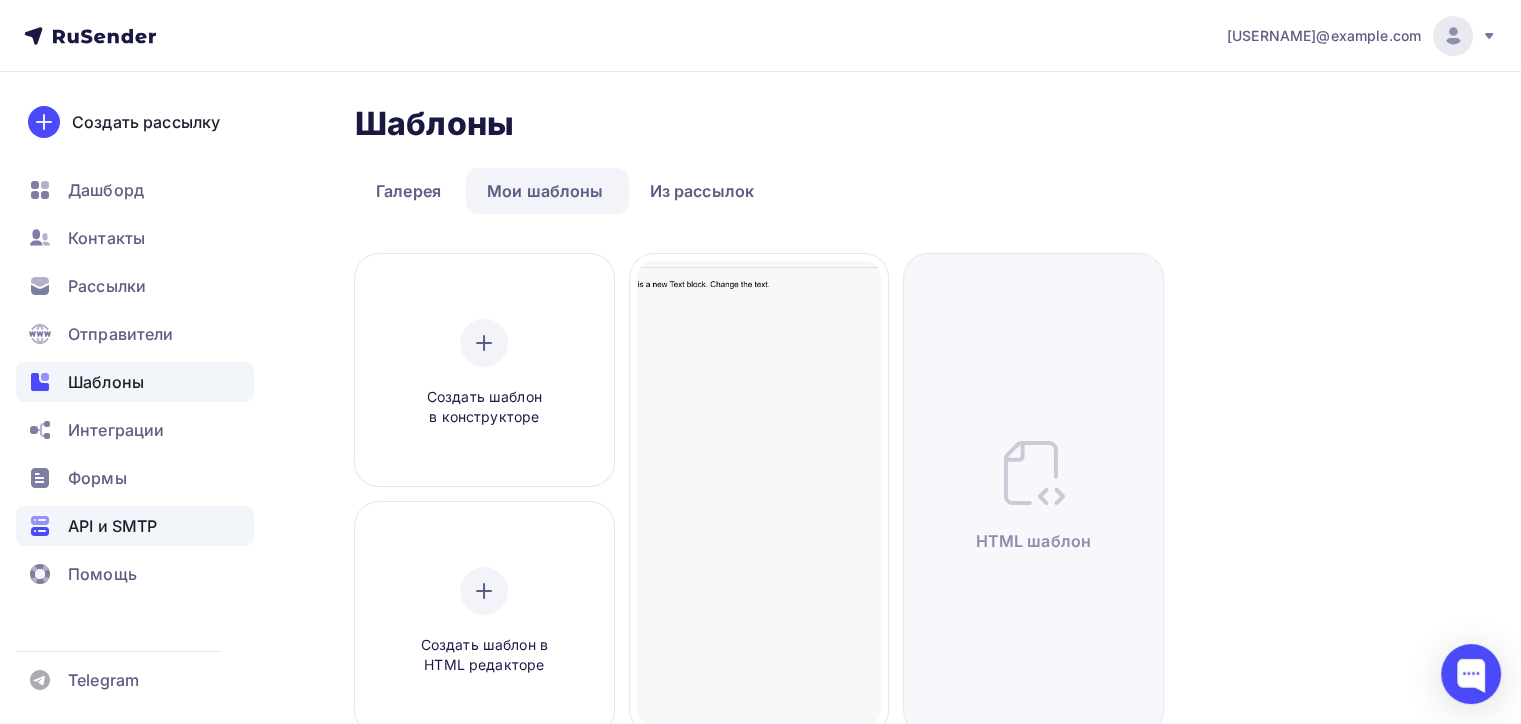 click on "API и SMTP" at bounding box center [112, 526] 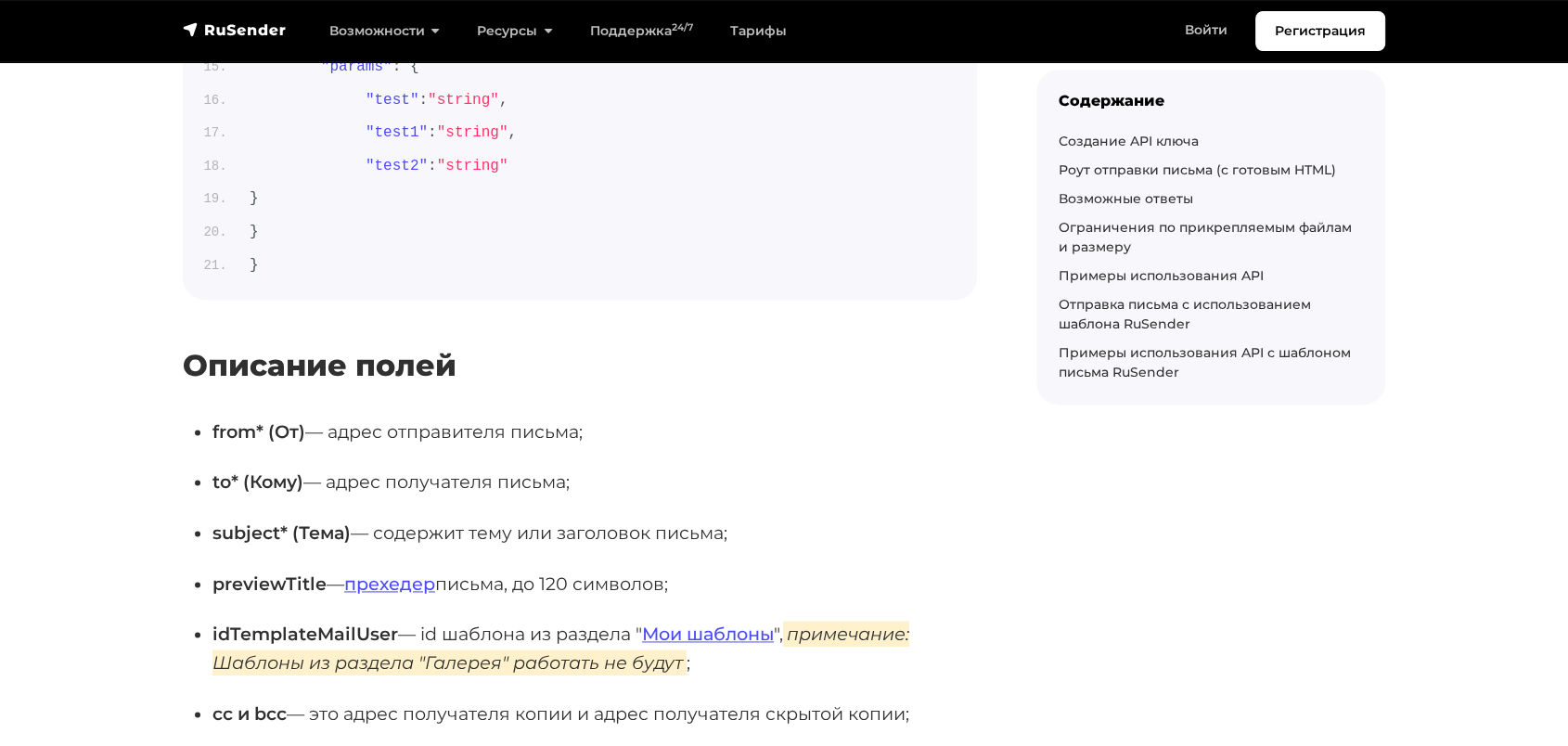 scroll, scrollTop: 9485, scrollLeft: 0, axis: vertical 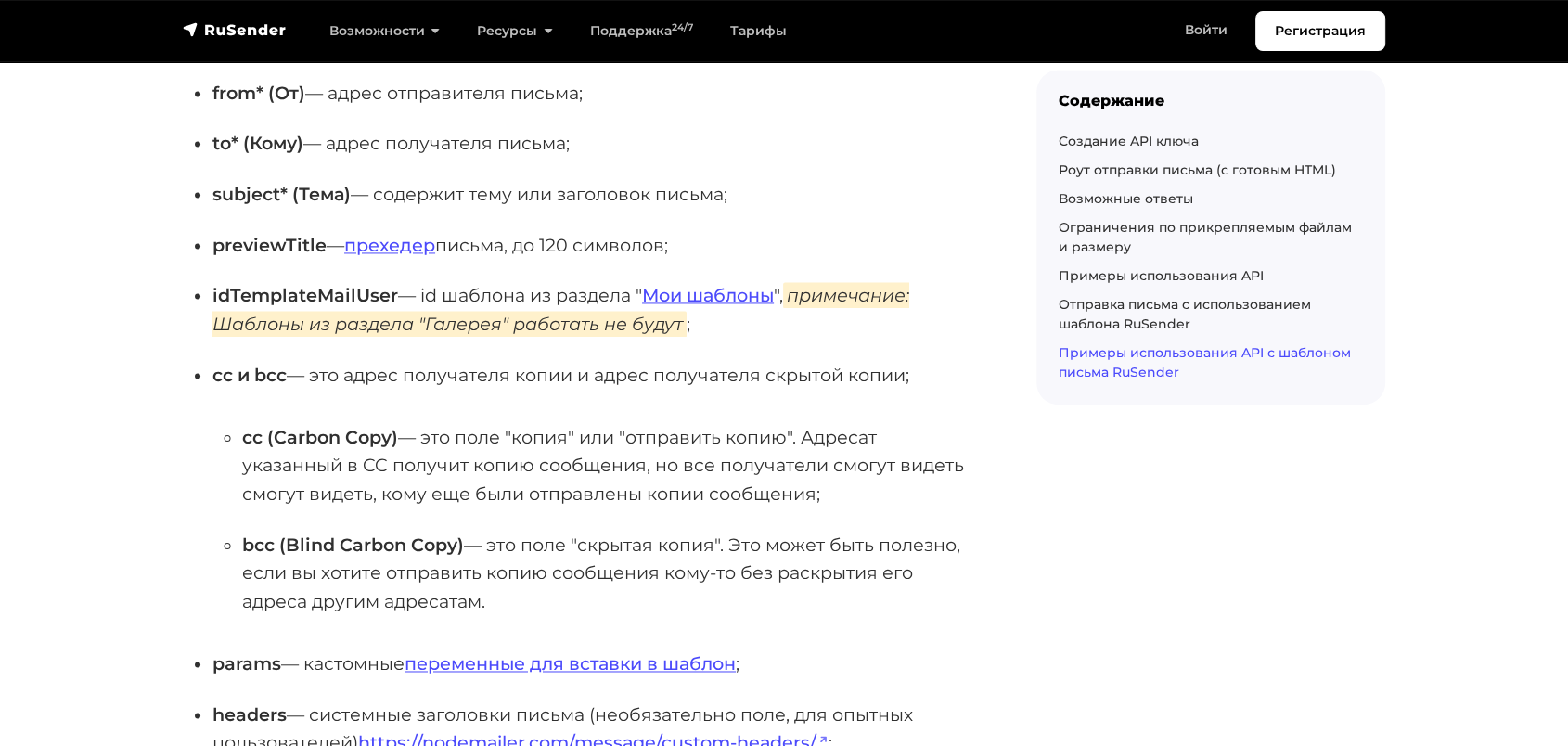 click on "Примеры использования API с шаблоном письма RuSender" at bounding box center (1204, 362) 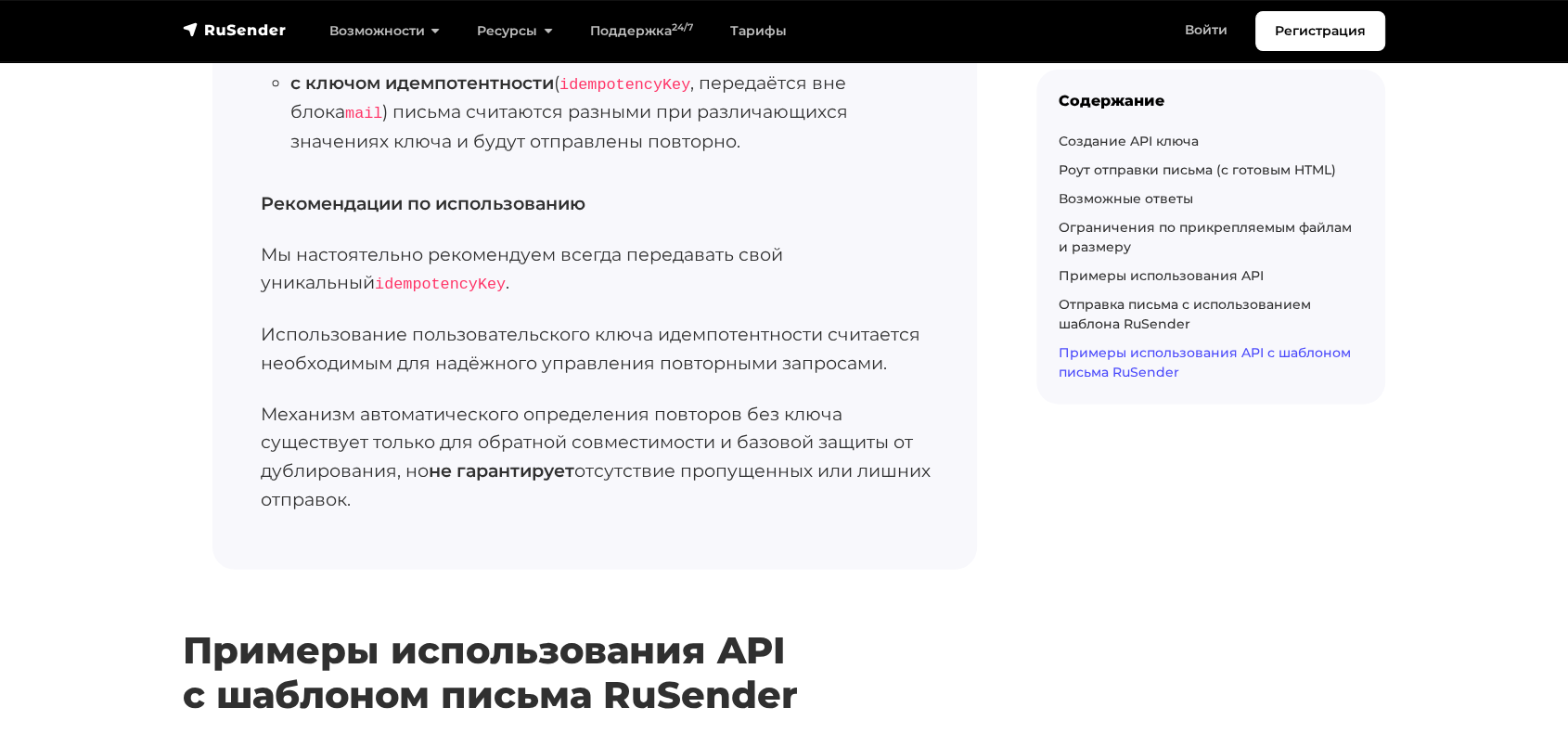 scroll, scrollTop: 11978, scrollLeft: 0, axis: vertical 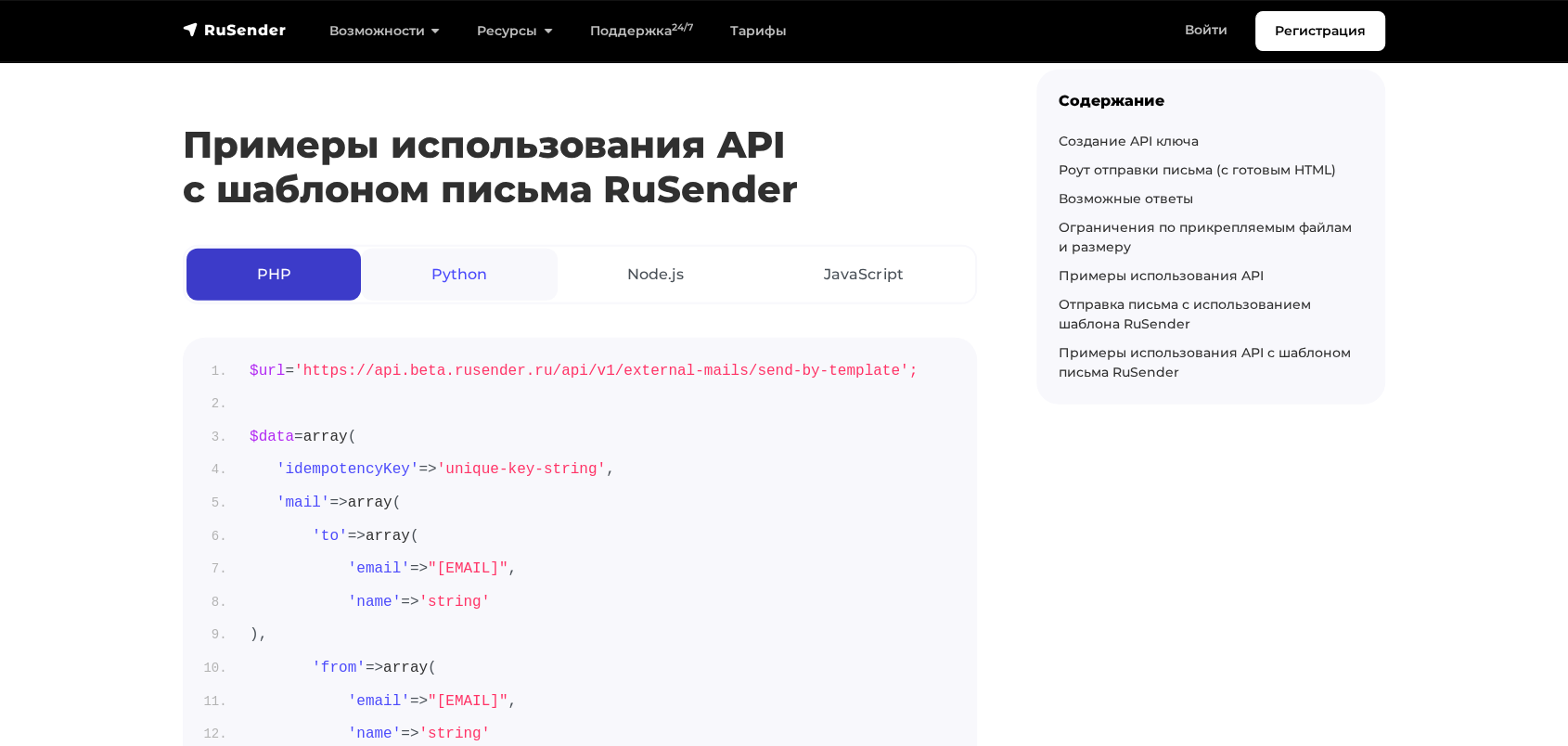 click on "Python" at bounding box center (458, 275) 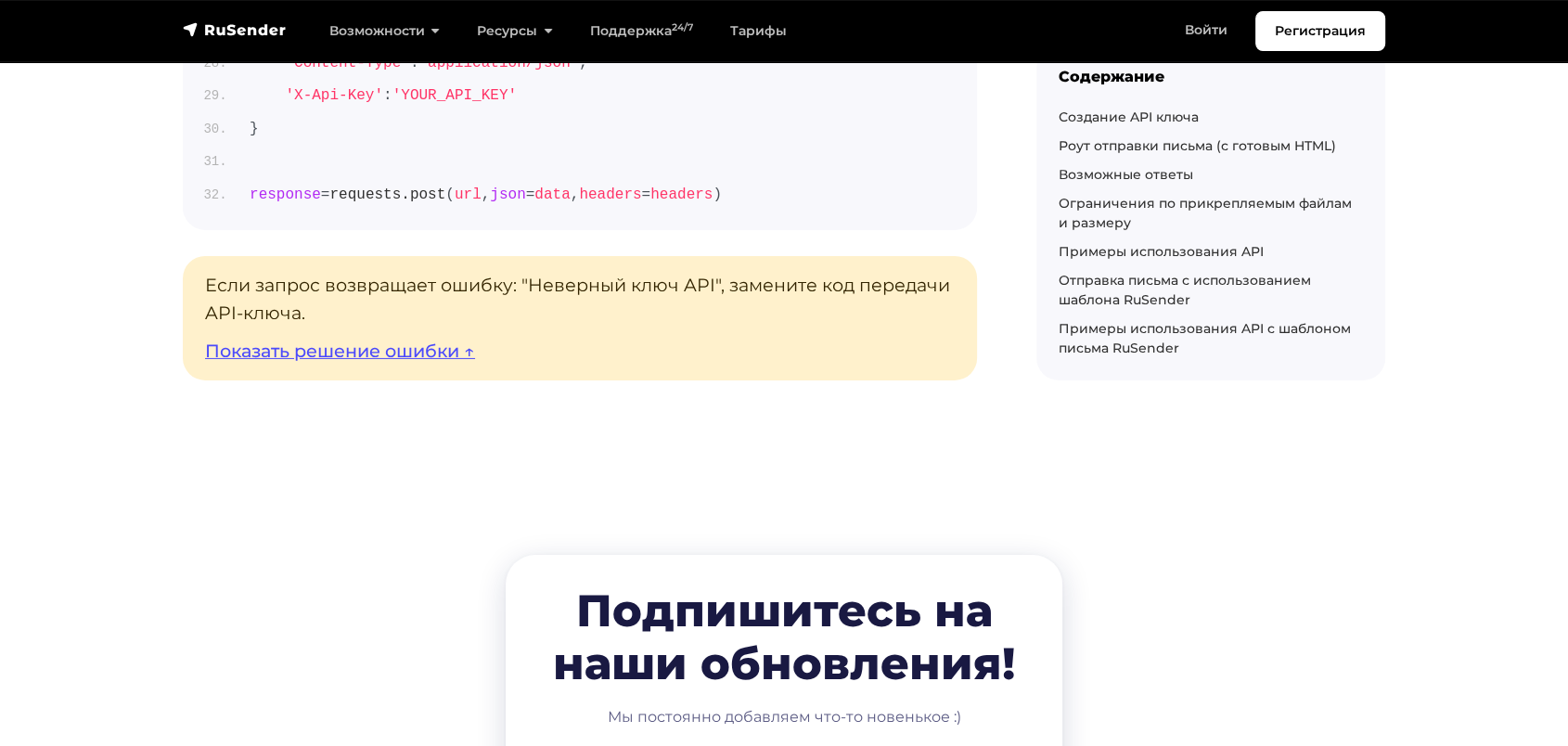 scroll, scrollTop: 13183, scrollLeft: 0, axis: vertical 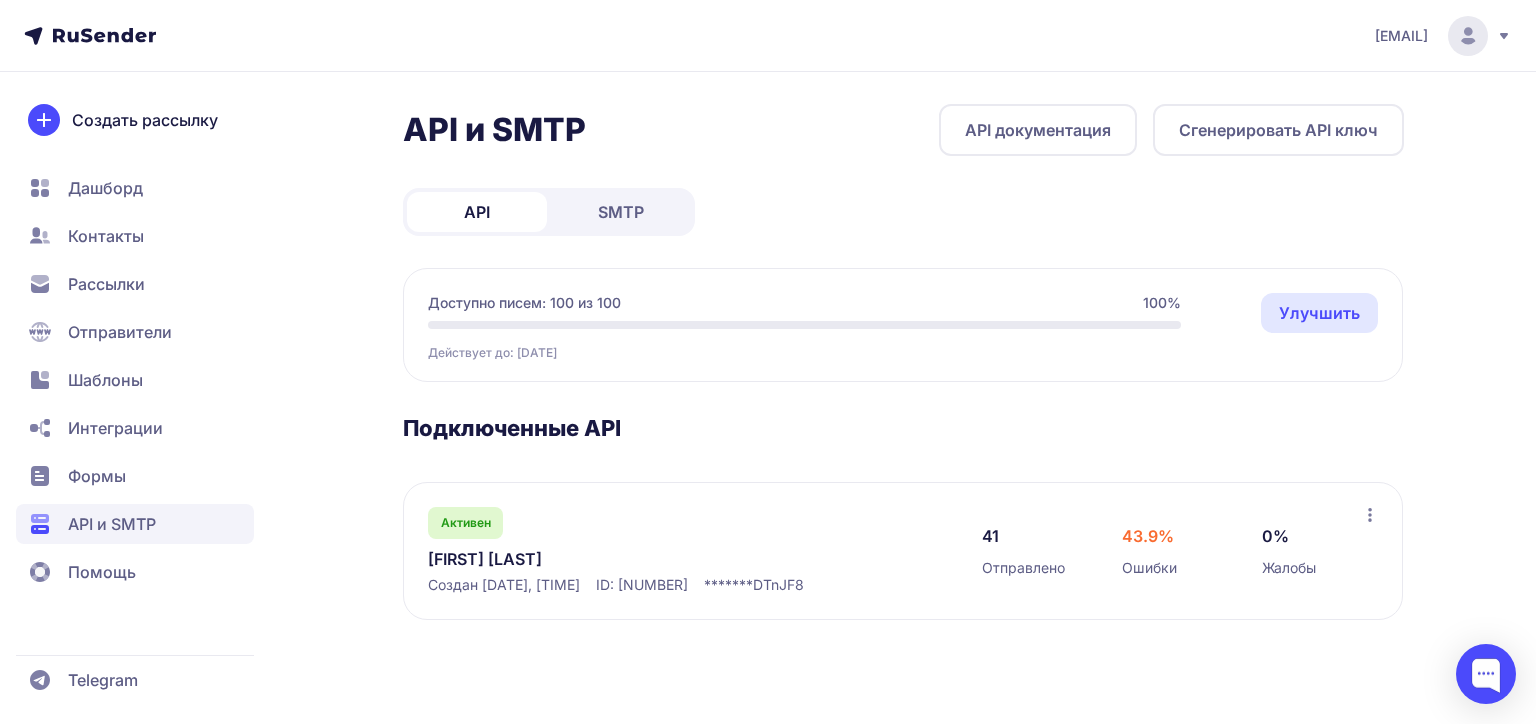 click on "[FIRST] [LAST]" at bounding box center (633, 559) 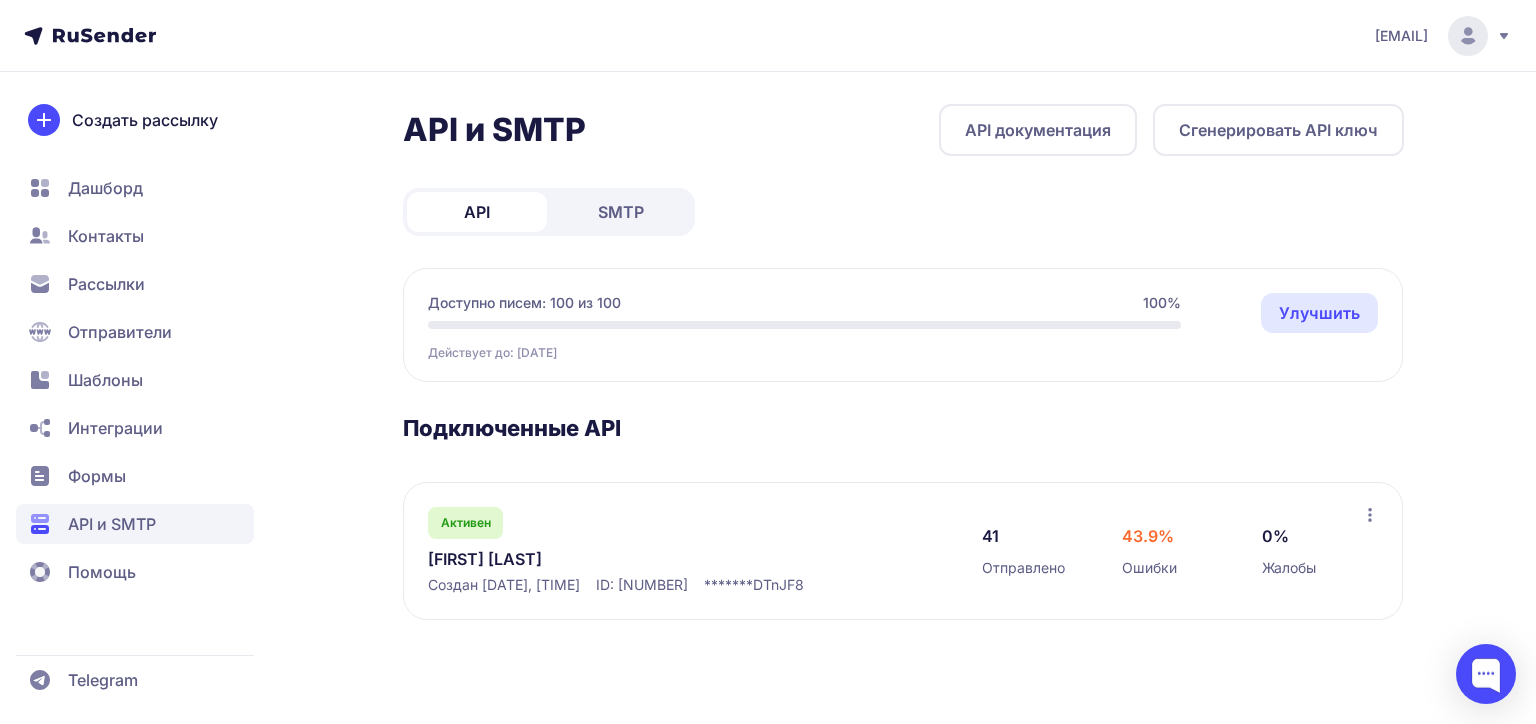 click on "Глеб саппорт" at bounding box center (633, 559) 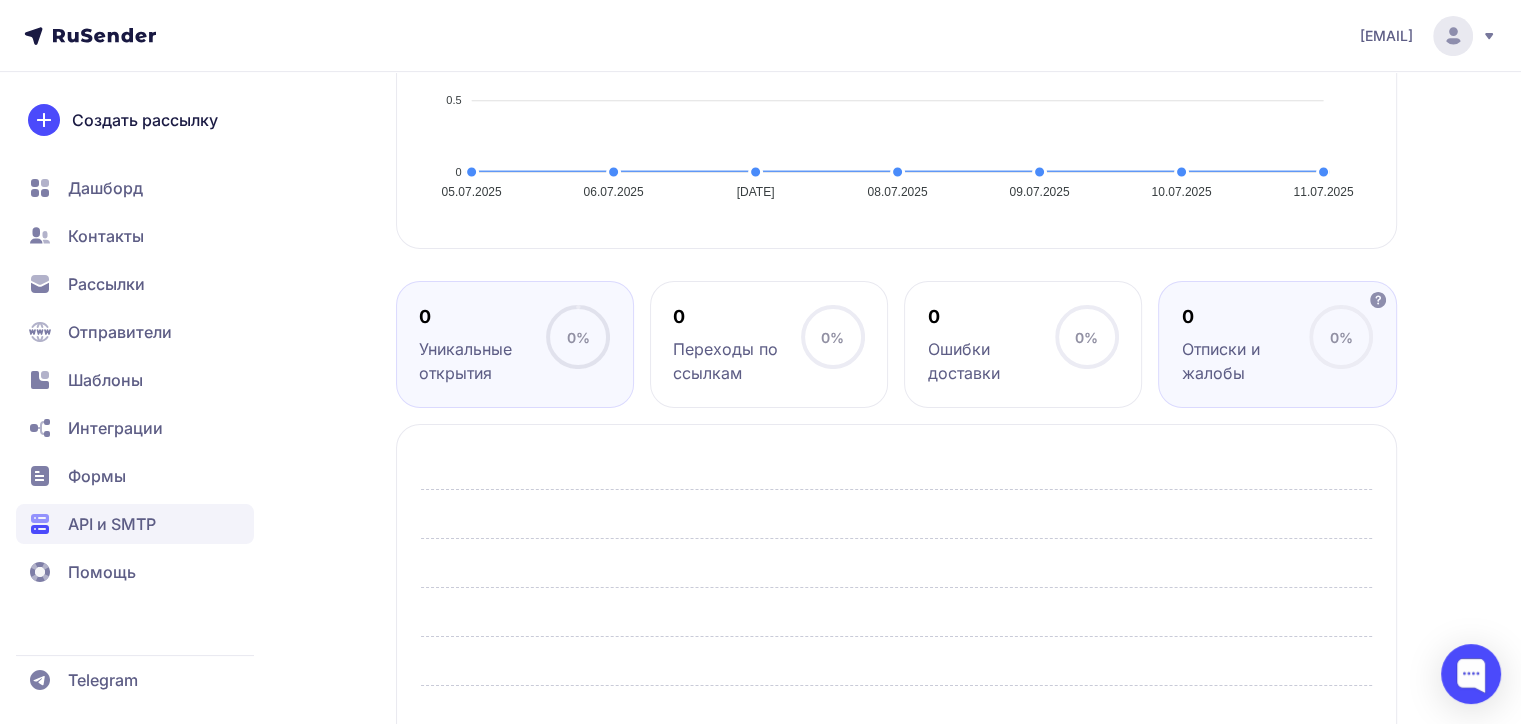 scroll, scrollTop: 644, scrollLeft: 0, axis: vertical 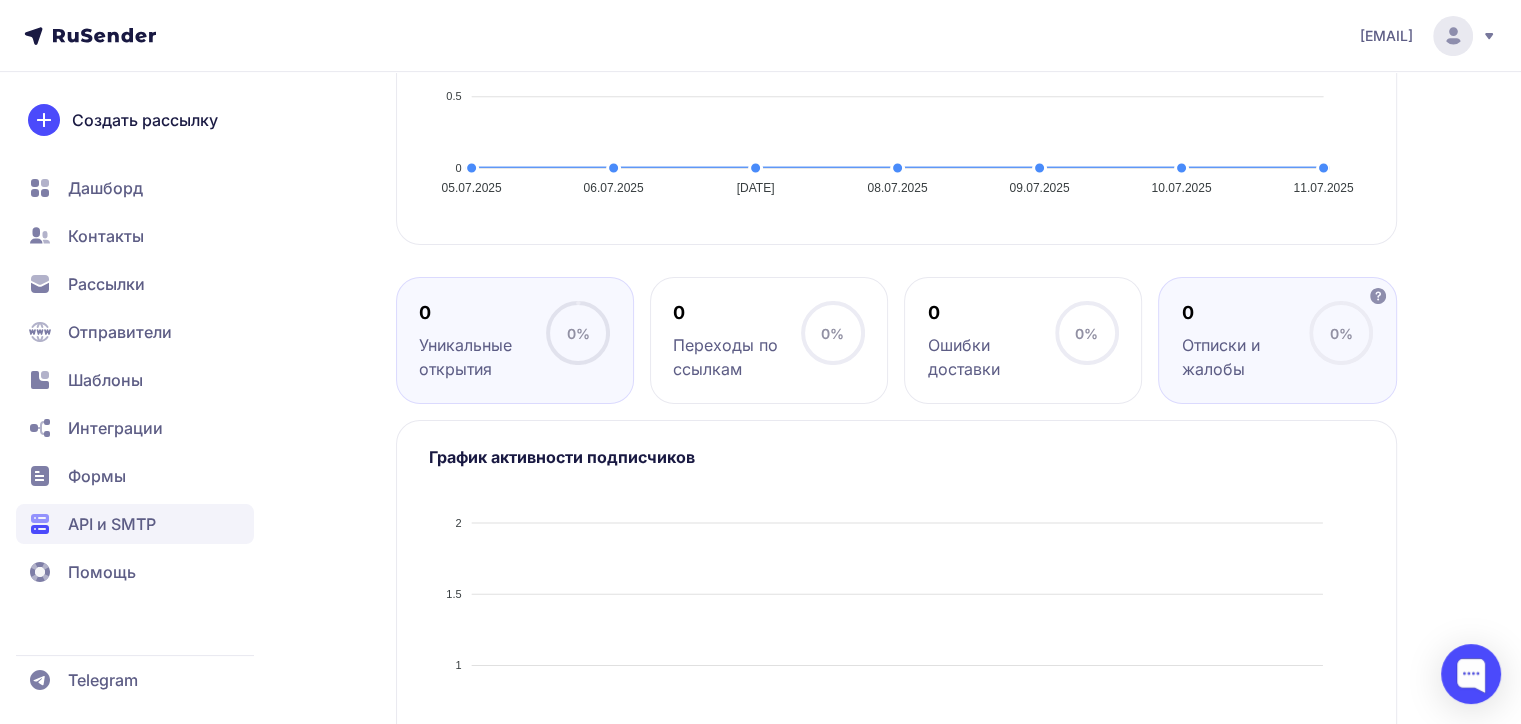 click on "Отписки и жалобы" at bounding box center (1245, 357) 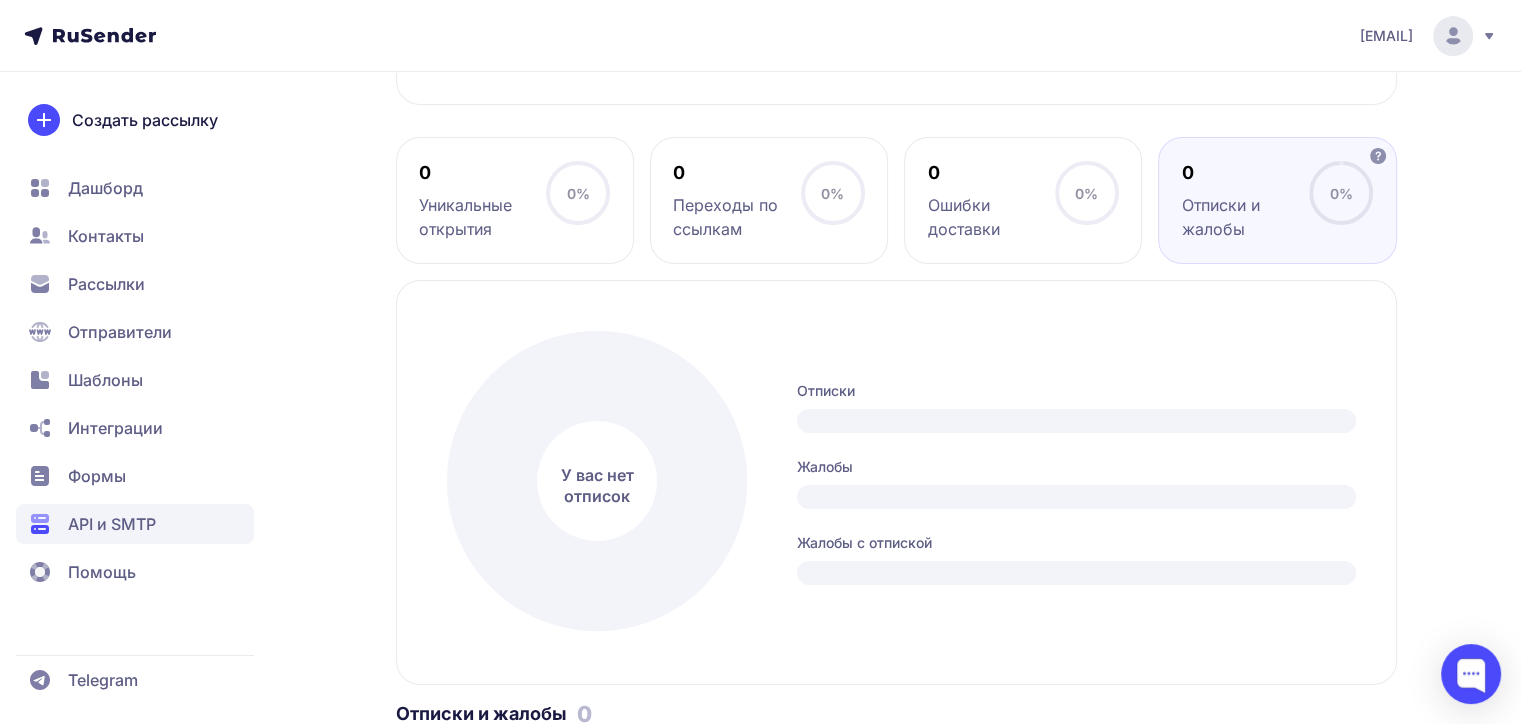 scroll, scrollTop: 784, scrollLeft: 0, axis: vertical 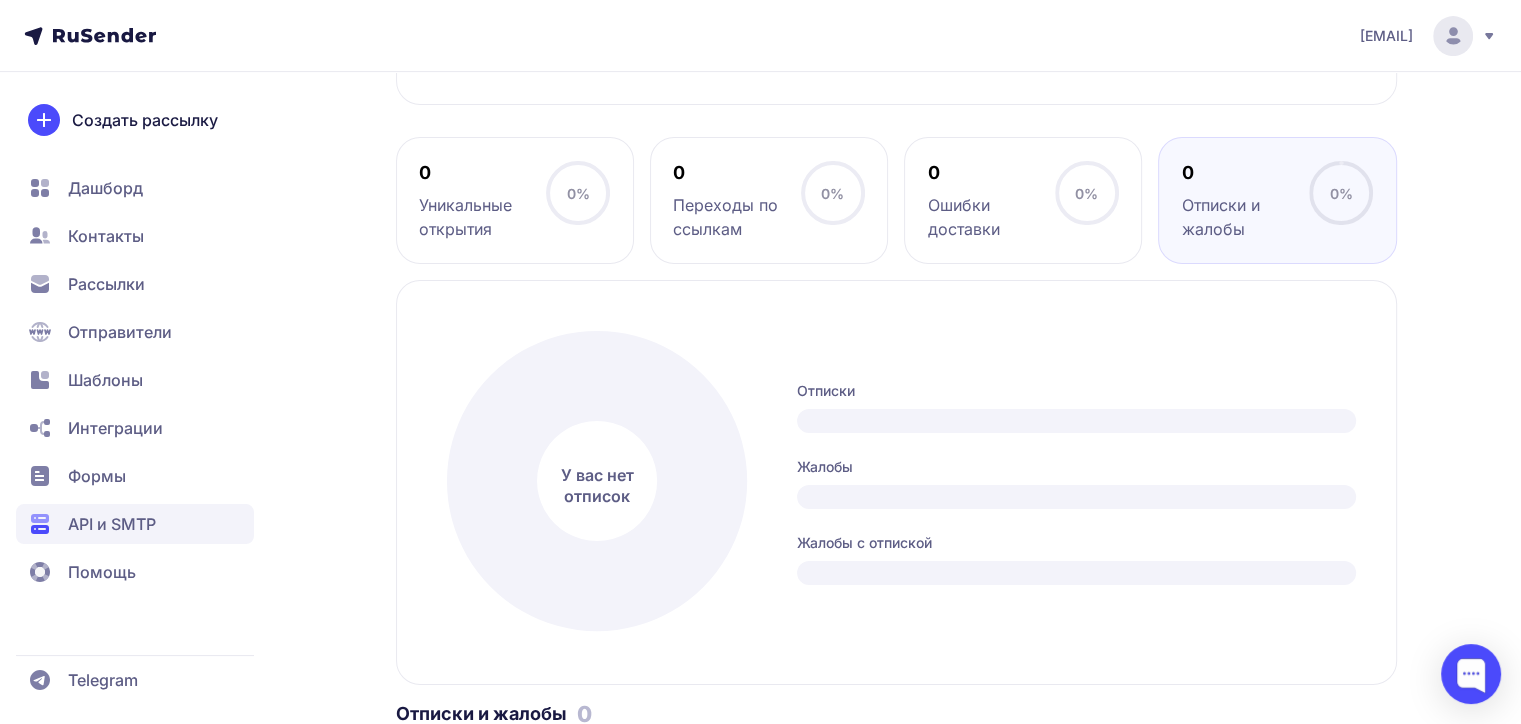 click 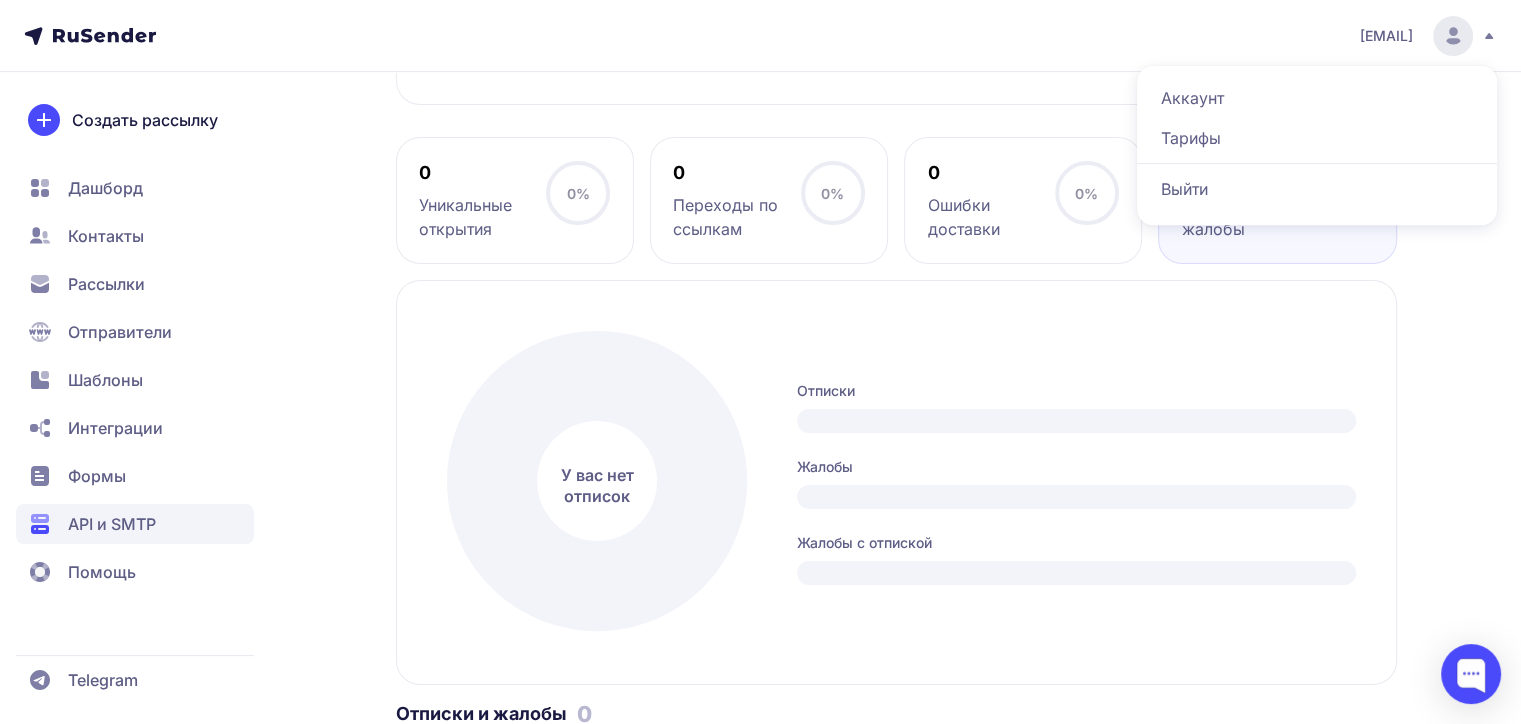 click on "Выйти" 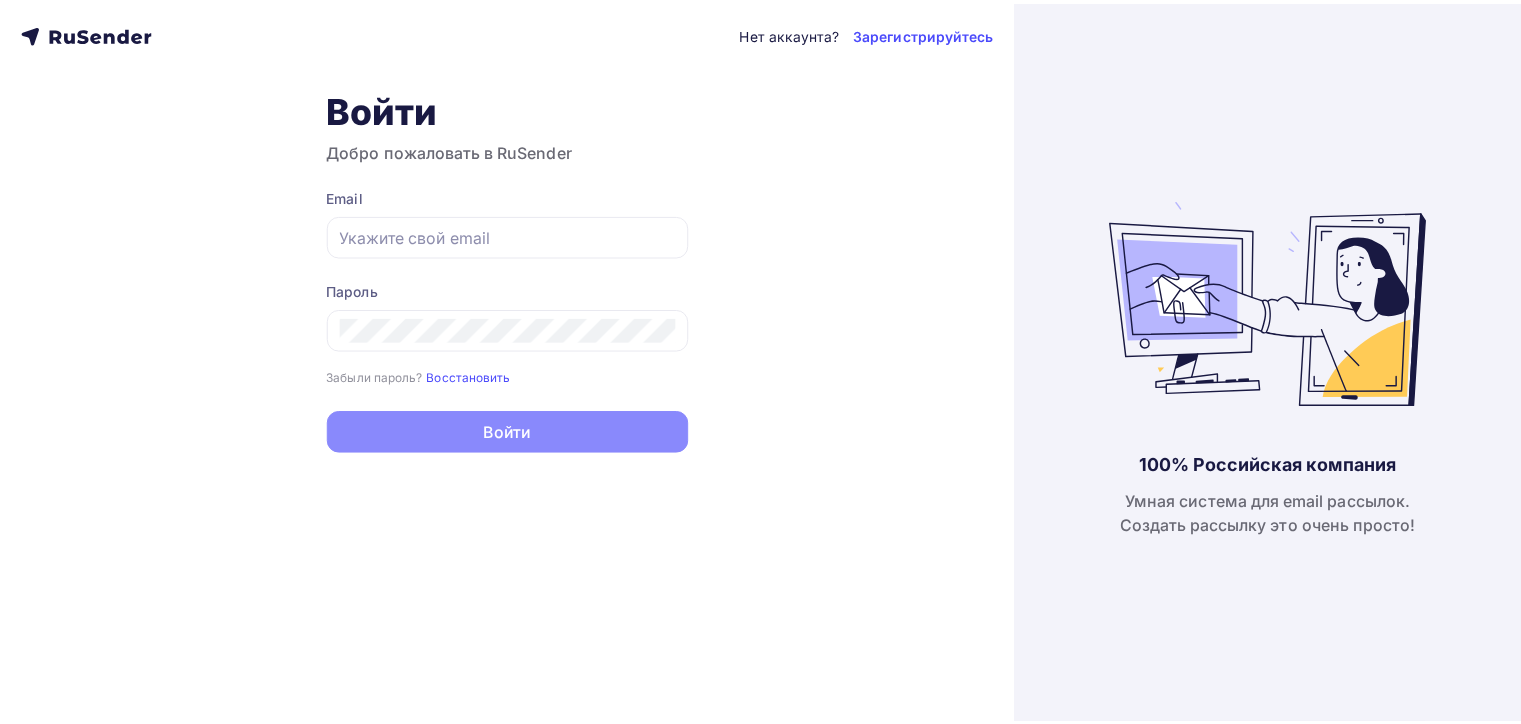 scroll, scrollTop: 0, scrollLeft: 0, axis: both 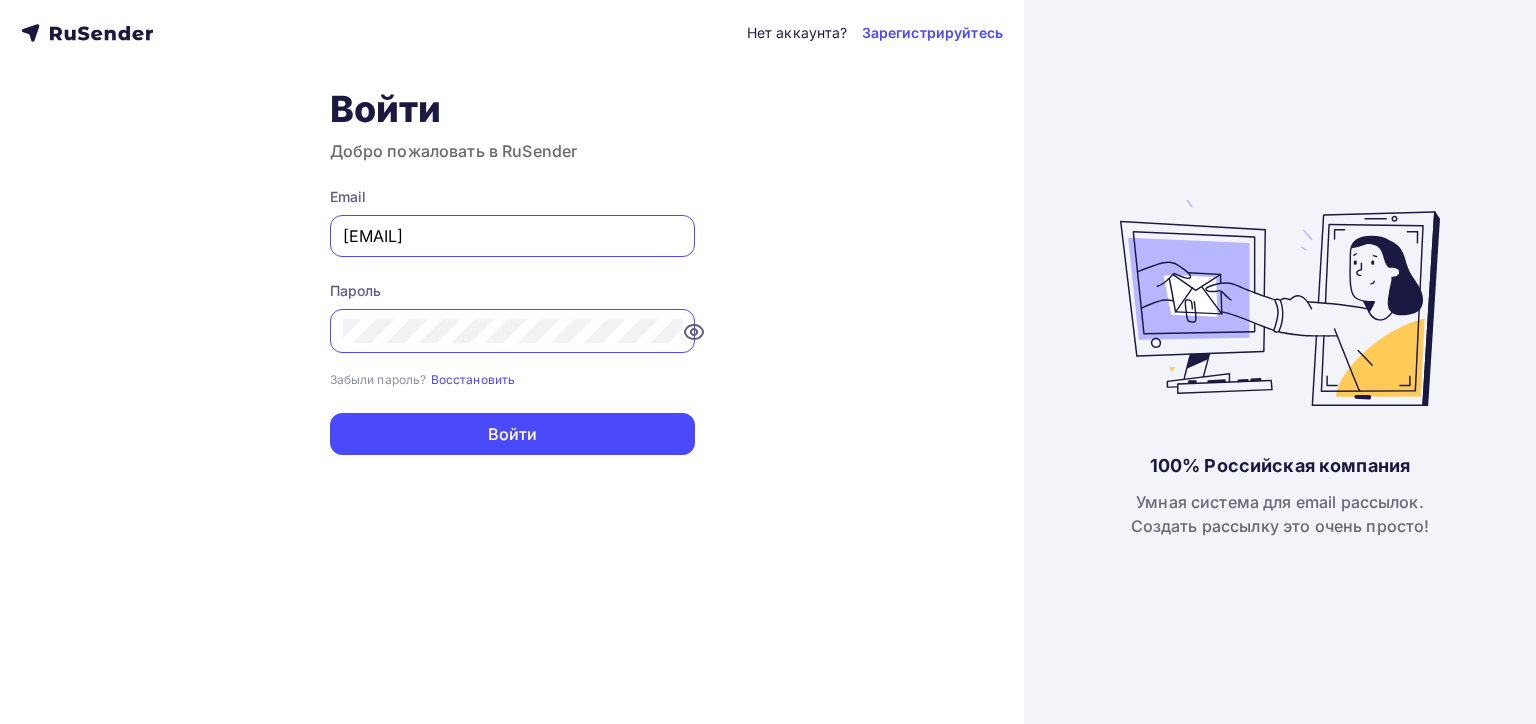 click on "Email    [EMAIL]" at bounding box center [512, 222] 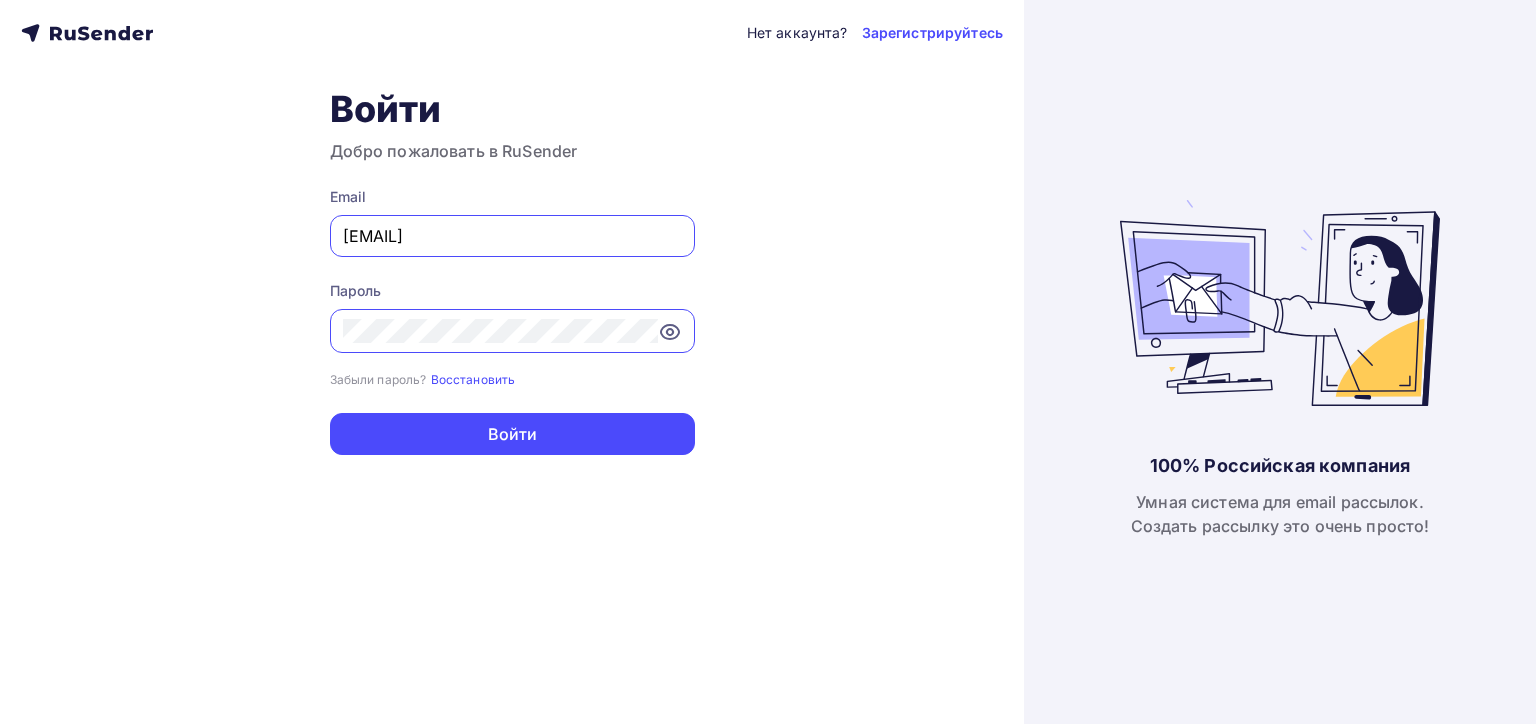 click on "[EMAIL]" at bounding box center [512, 236] 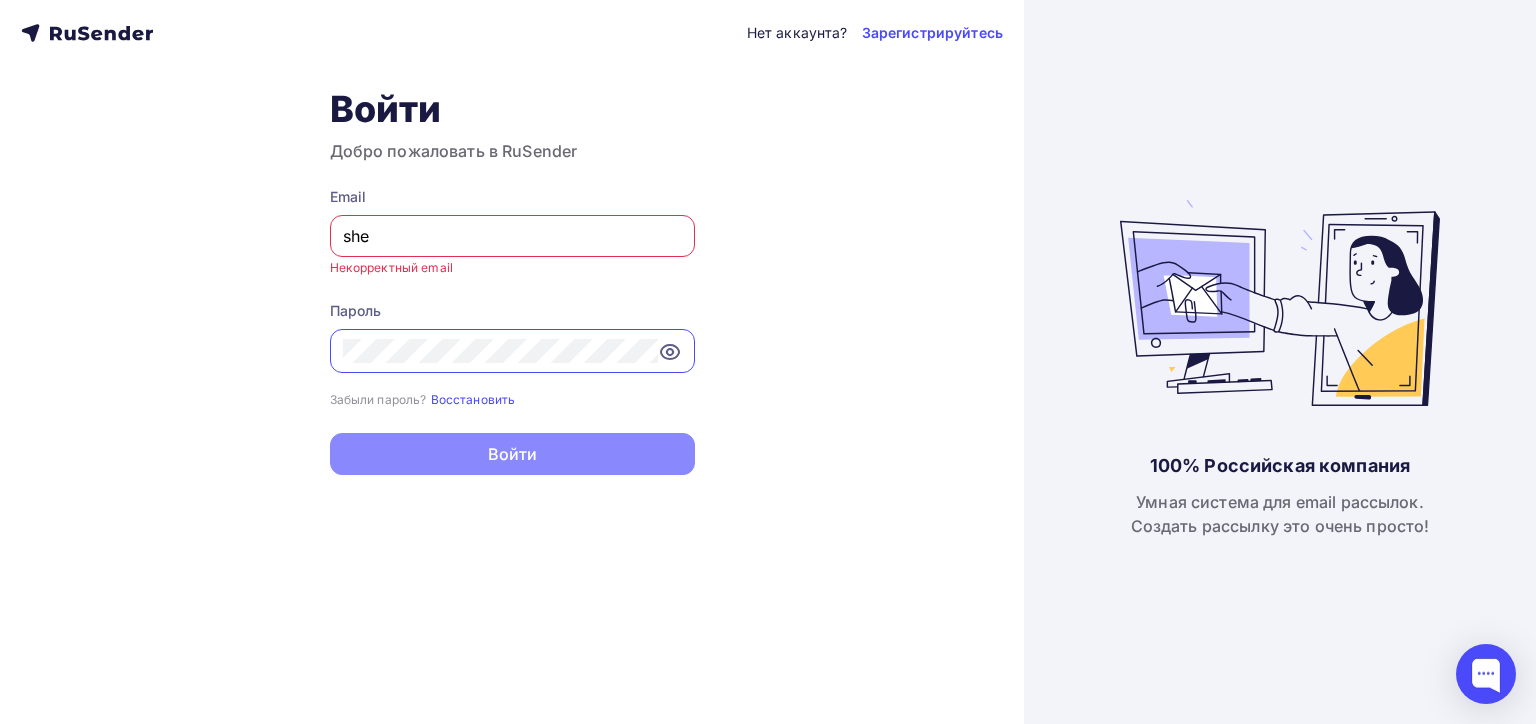 click on "Email    she         Некорректный email" at bounding box center (512, 232) 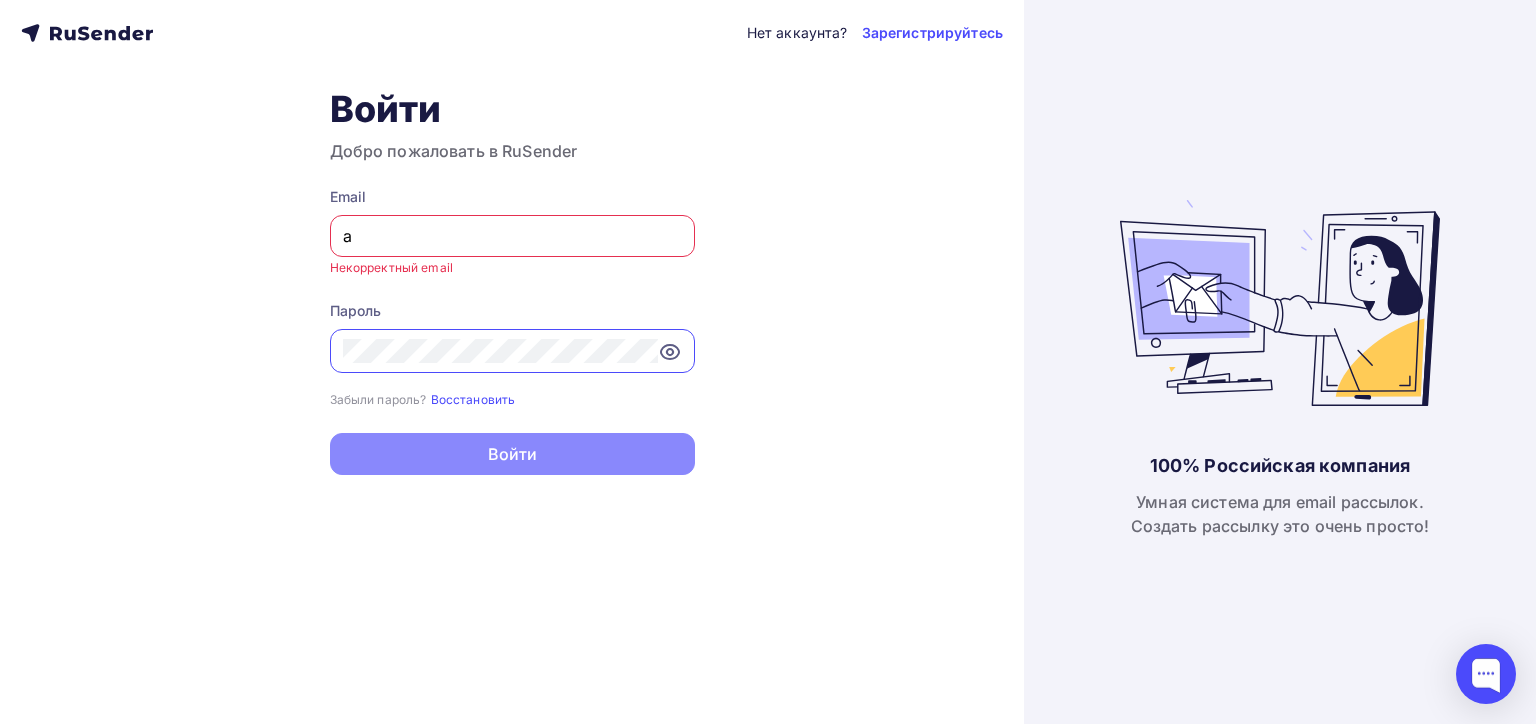 type on "[EMAIL]" 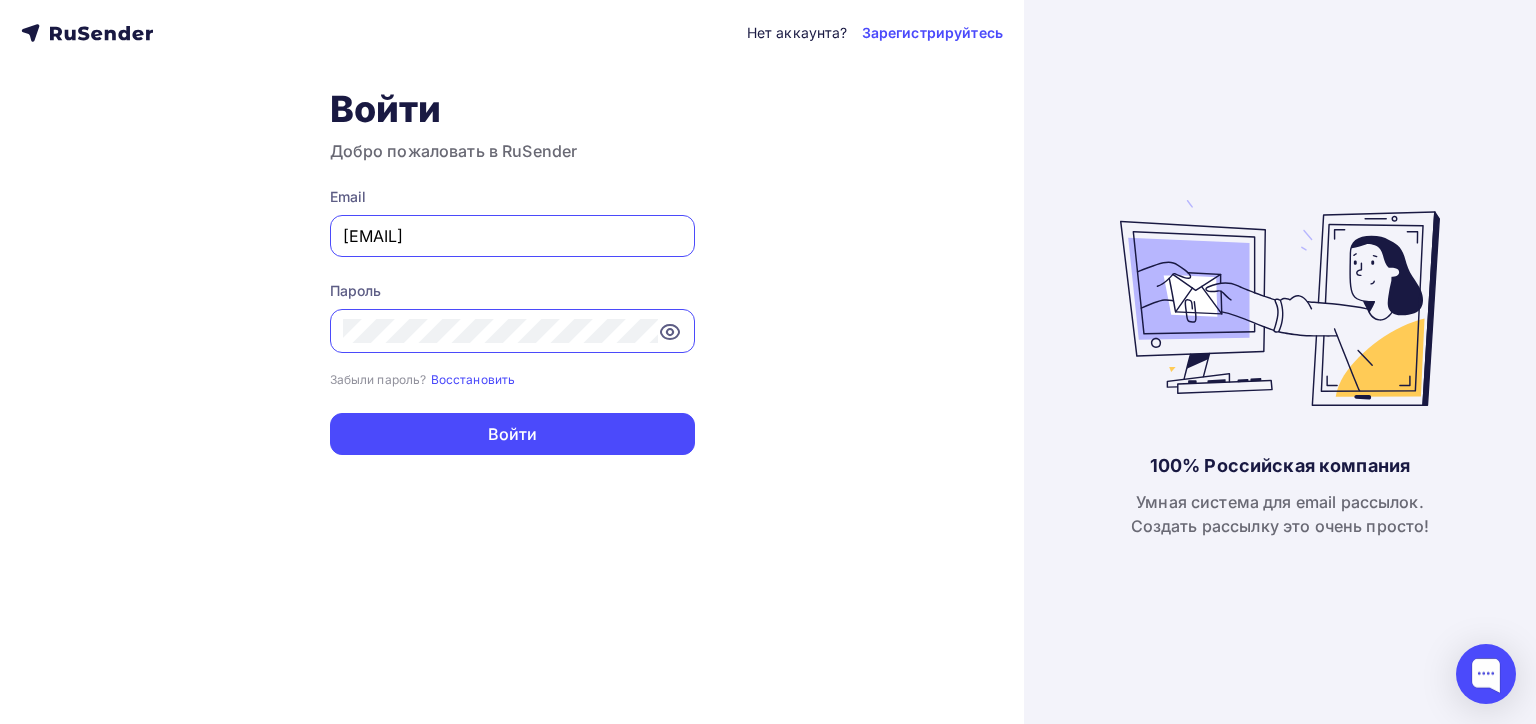click on "Нет аккаунта?   Зарегистрируйтесь   Войти
Добро пожаловать в RuSender
Email    [EMAIL]
Пароль                Забыли пароль?   Восстановить
Забыли пароль?
Восстановить
Войти
Нет аккаунта?
Зарегистрируйтесь" at bounding box center [512, 362] 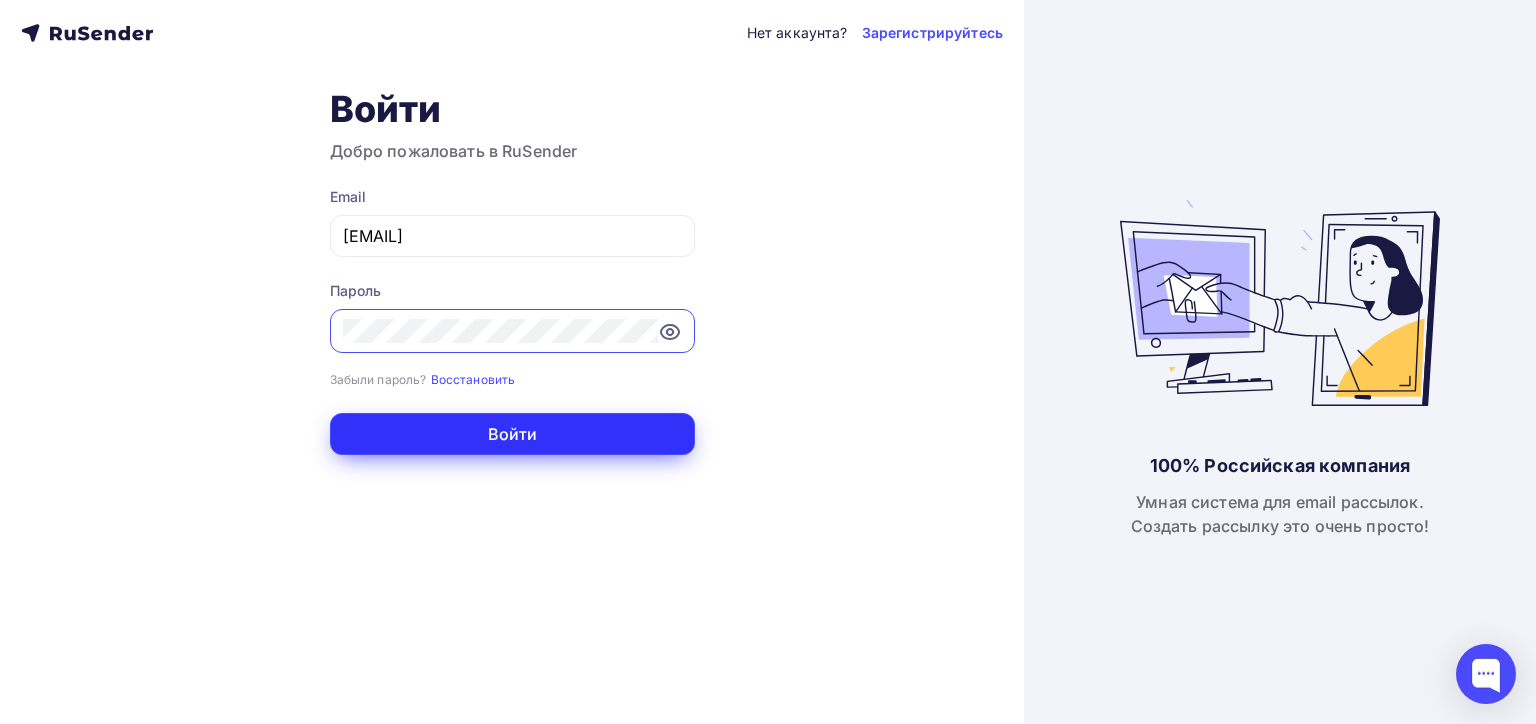 click on "Войти" at bounding box center [512, 434] 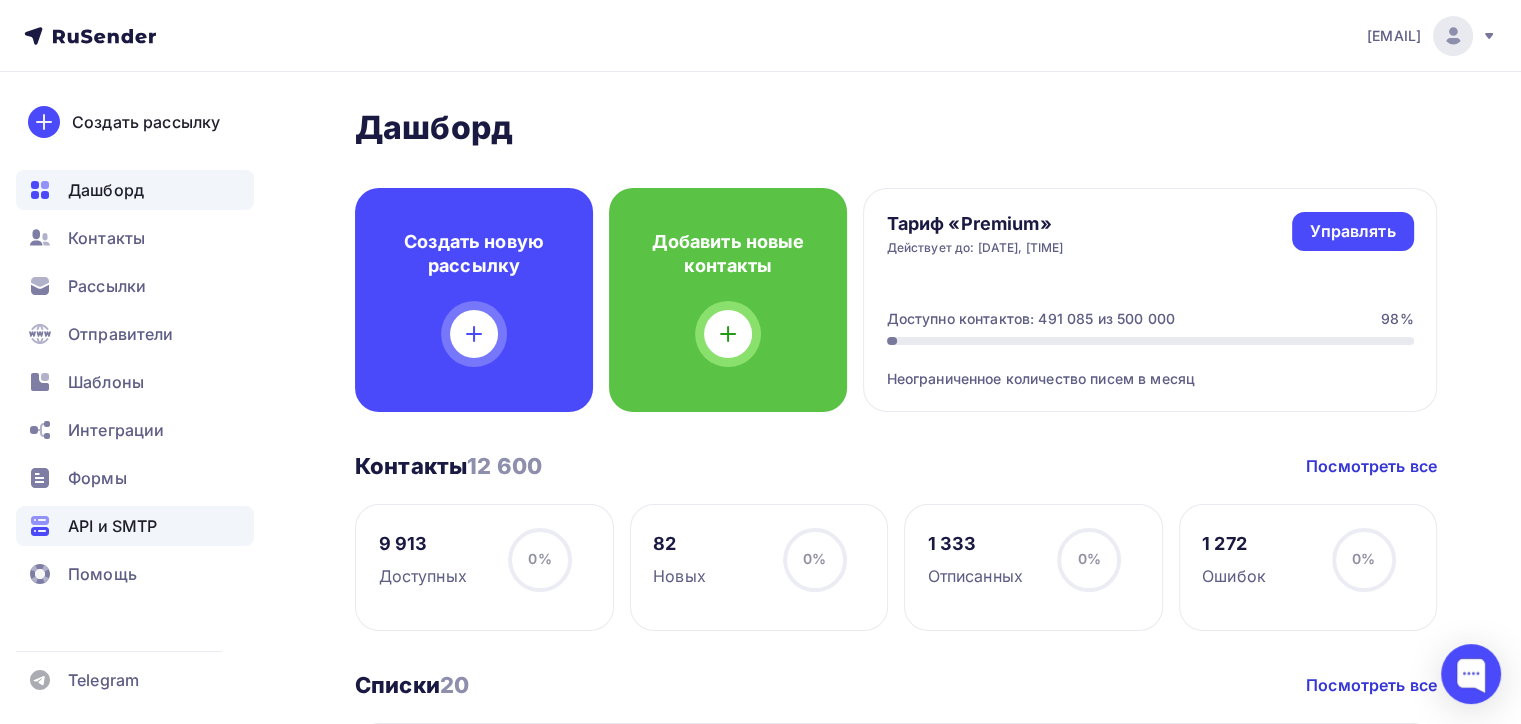 click on "API и SMTP" at bounding box center [135, 526] 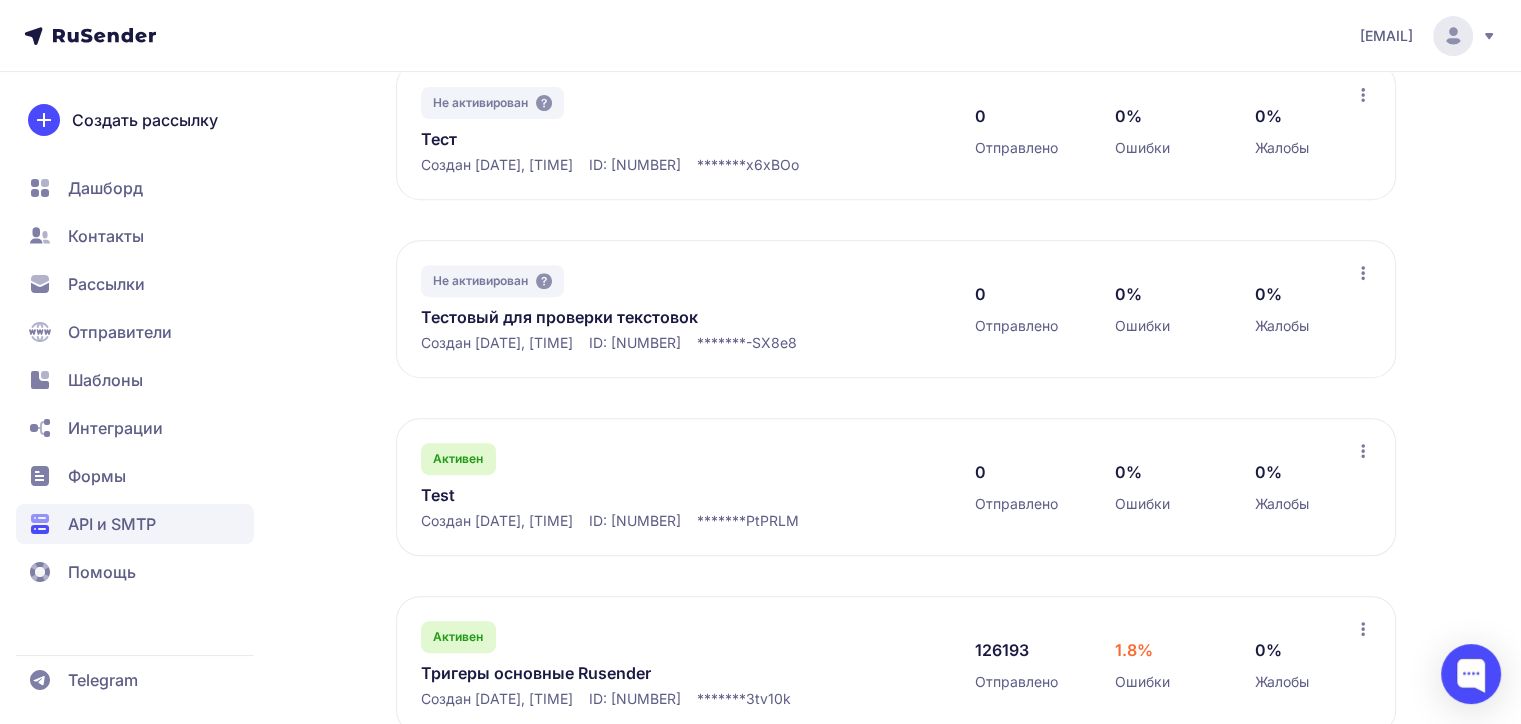 scroll, scrollTop: 831, scrollLeft: 0, axis: vertical 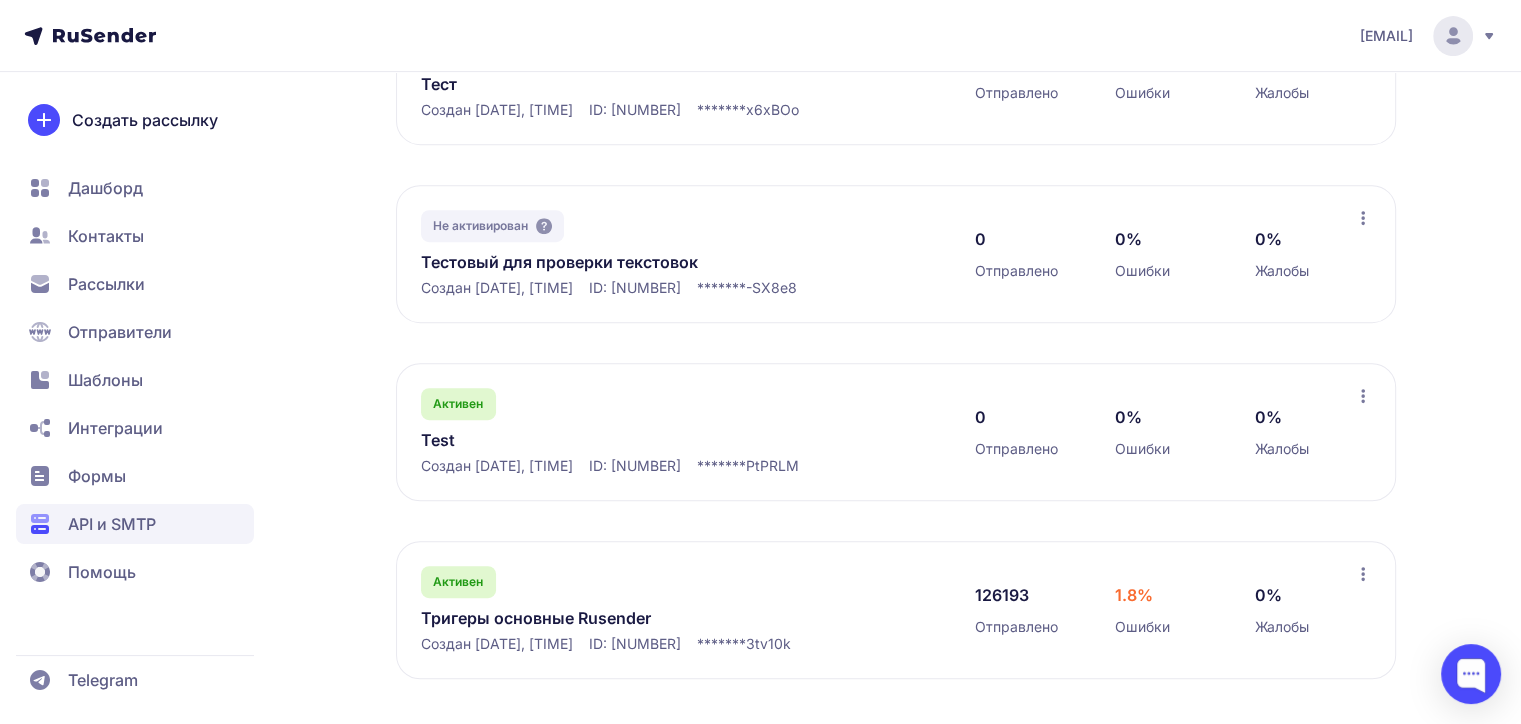 click on "Тригеры основные Rusender" at bounding box center [626, 618] 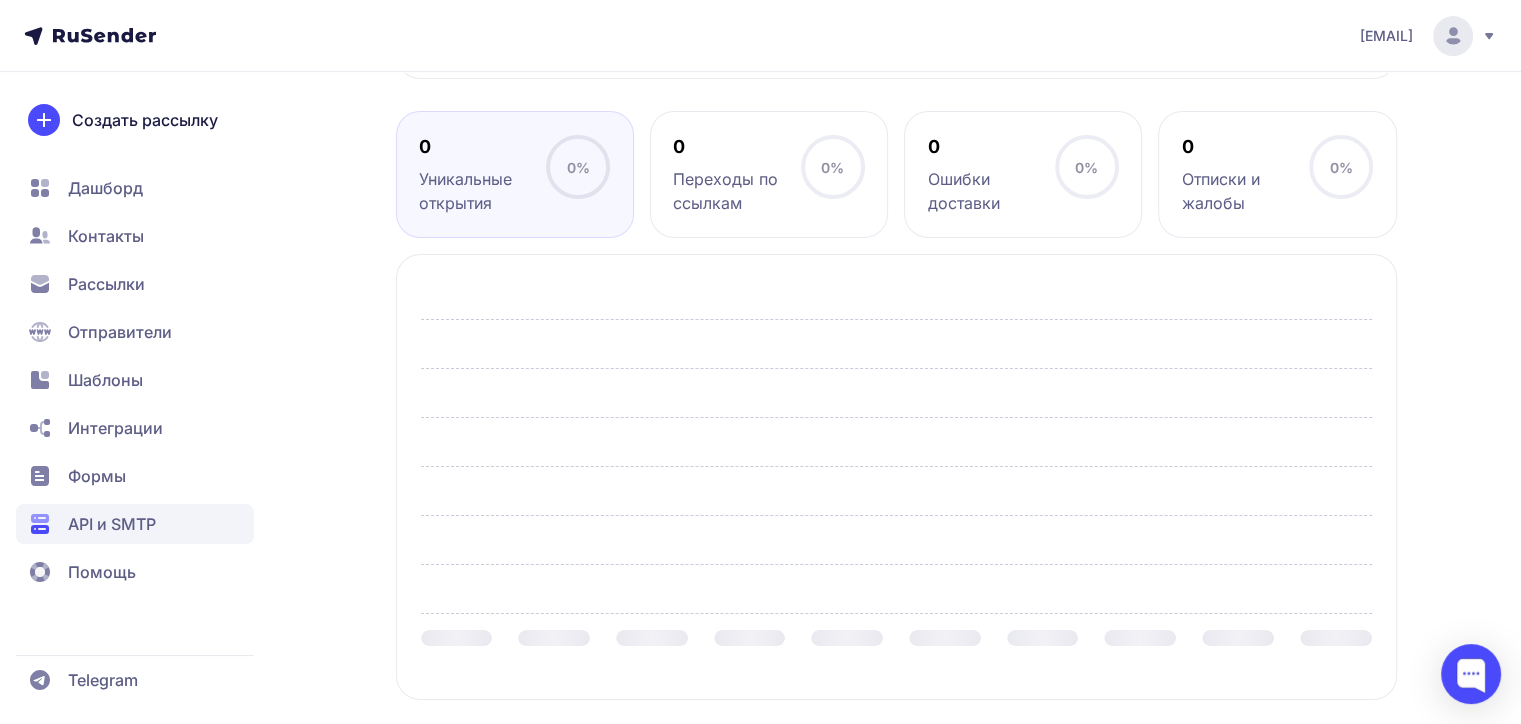 scroll, scrollTop: 0, scrollLeft: 0, axis: both 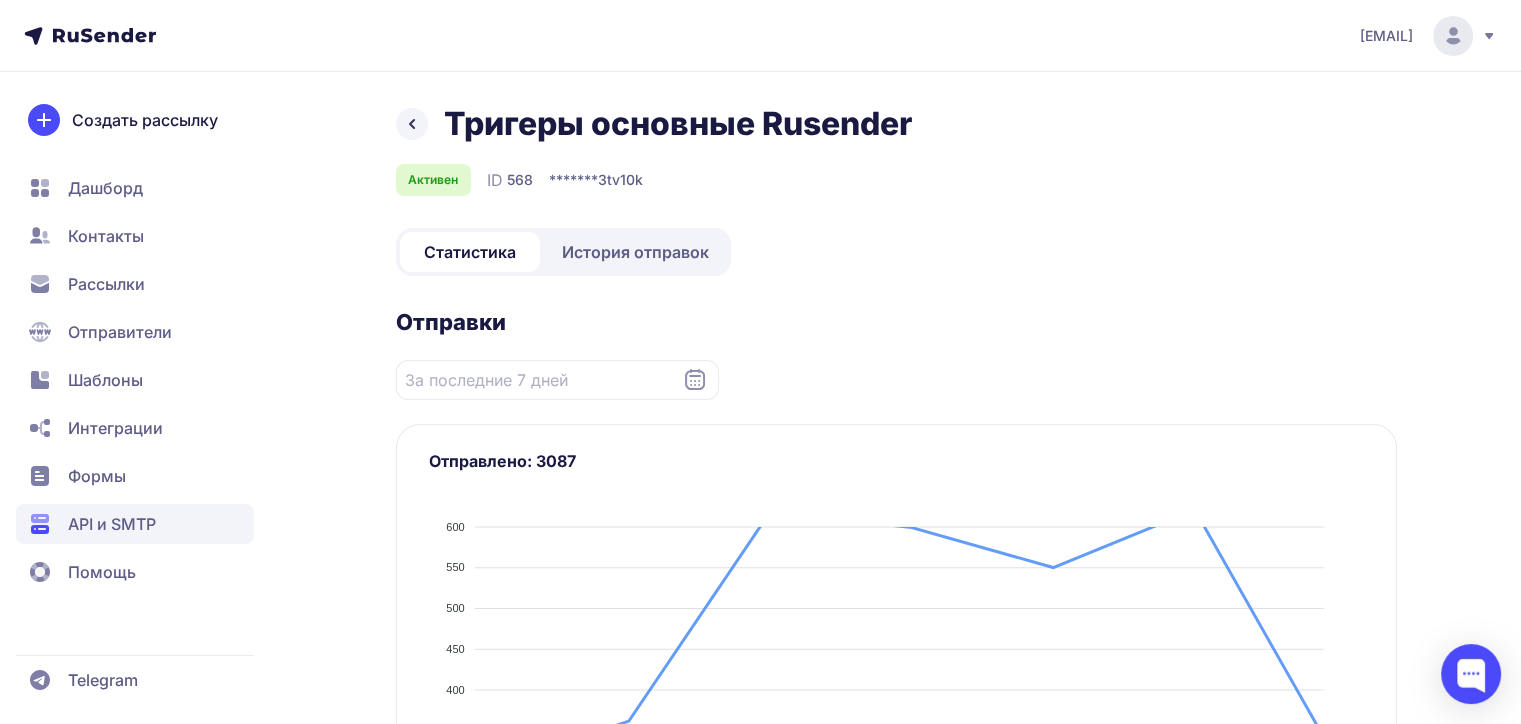 click on "История отправок" 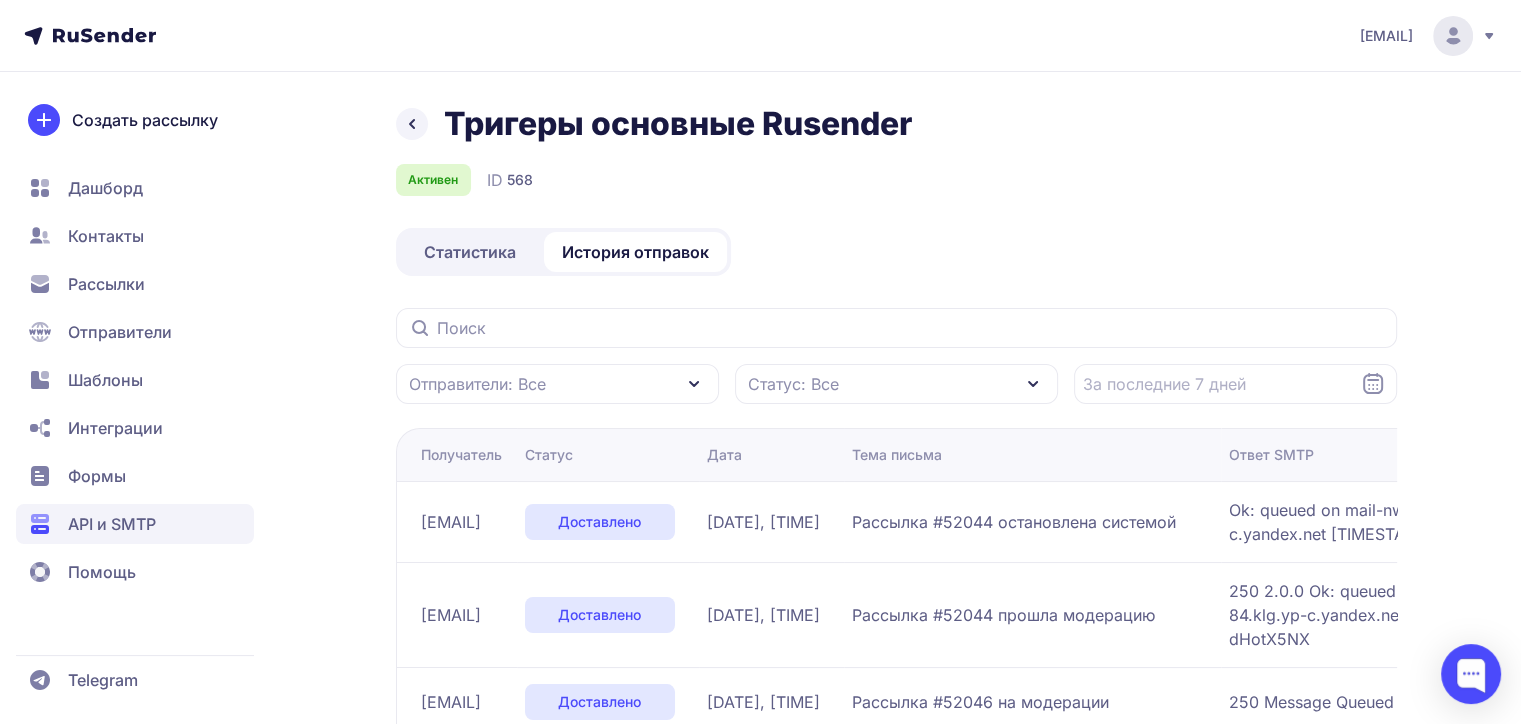 click on "Статистика" 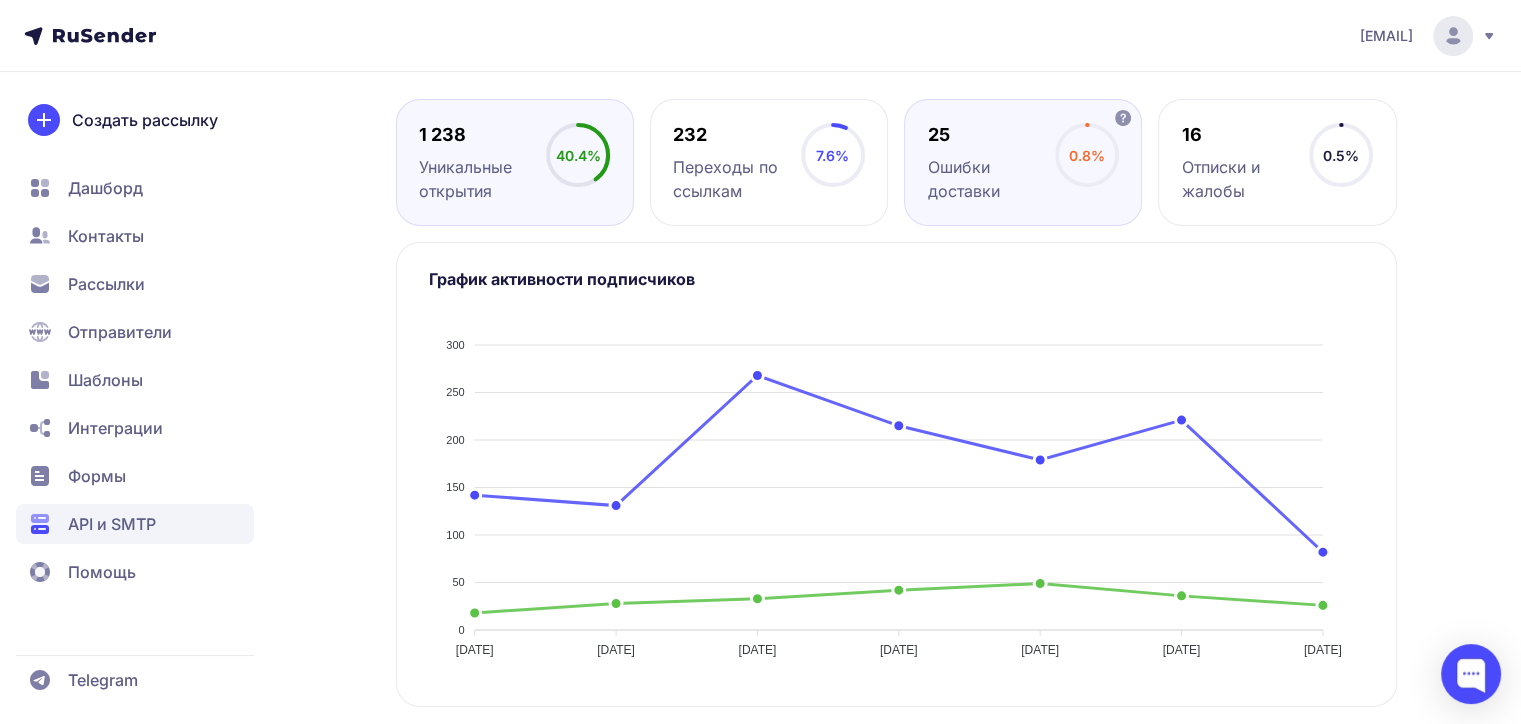 scroll, scrollTop: 828, scrollLeft: 0, axis: vertical 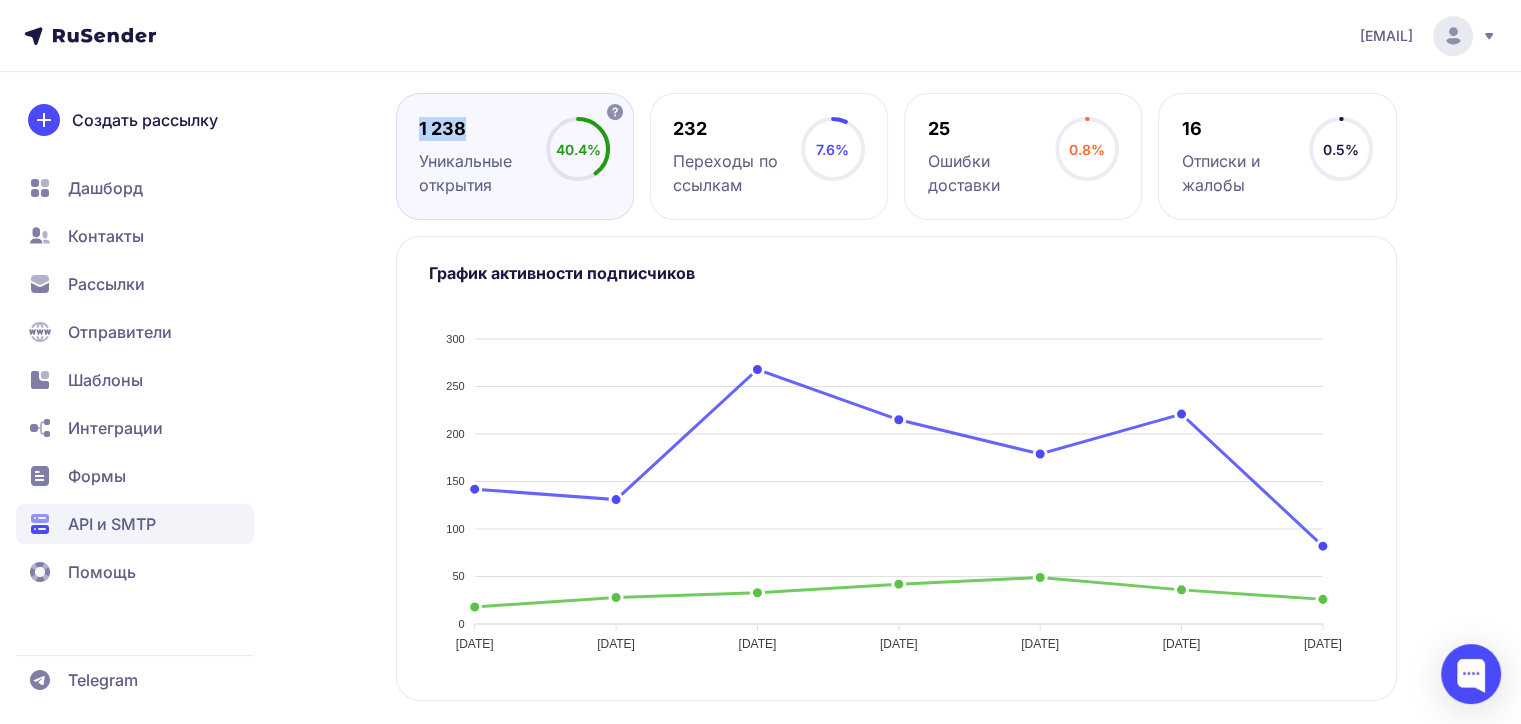 drag, startPoint x: 369, startPoint y: 124, endPoint x: 466, endPoint y: 127, distance: 97.04638 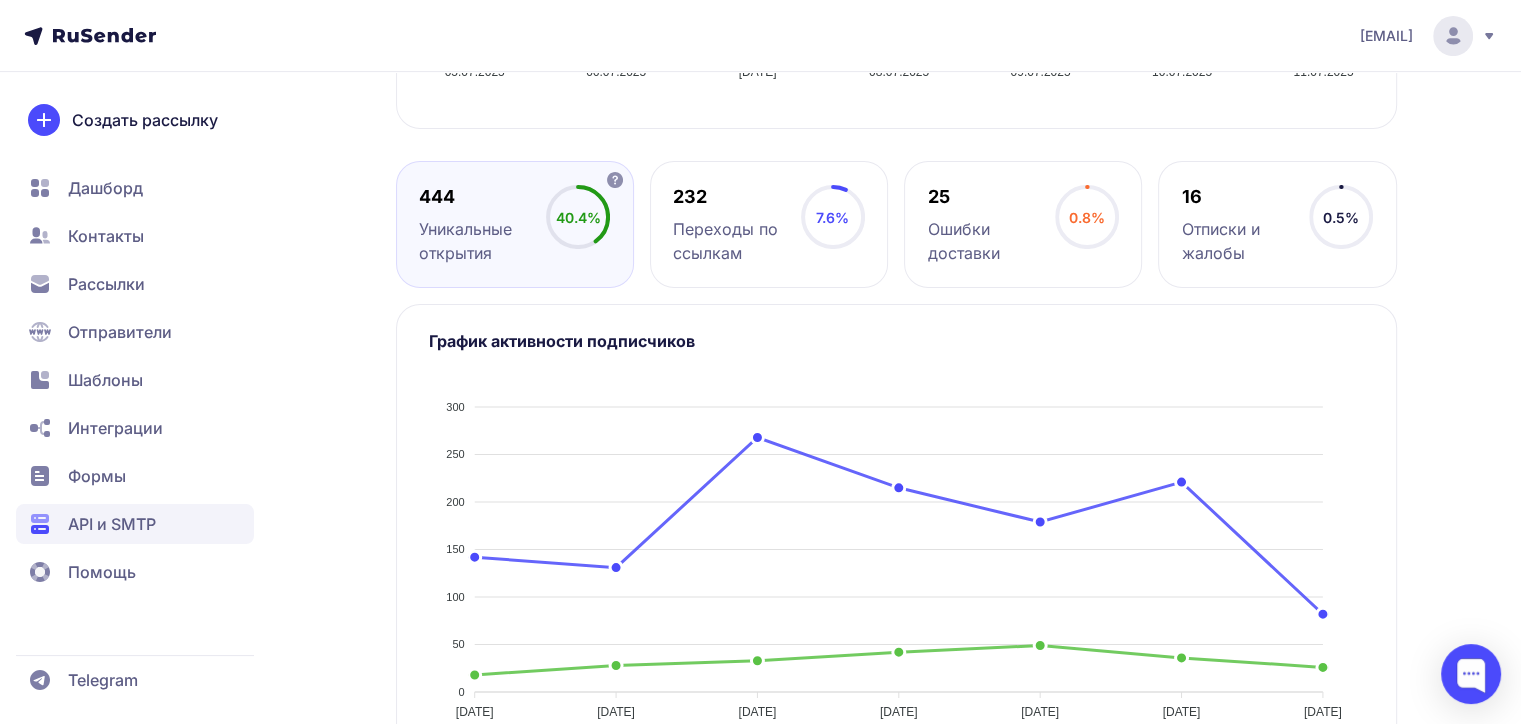 scroll, scrollTop: 828, scrollLeft: 0, axis: vertical 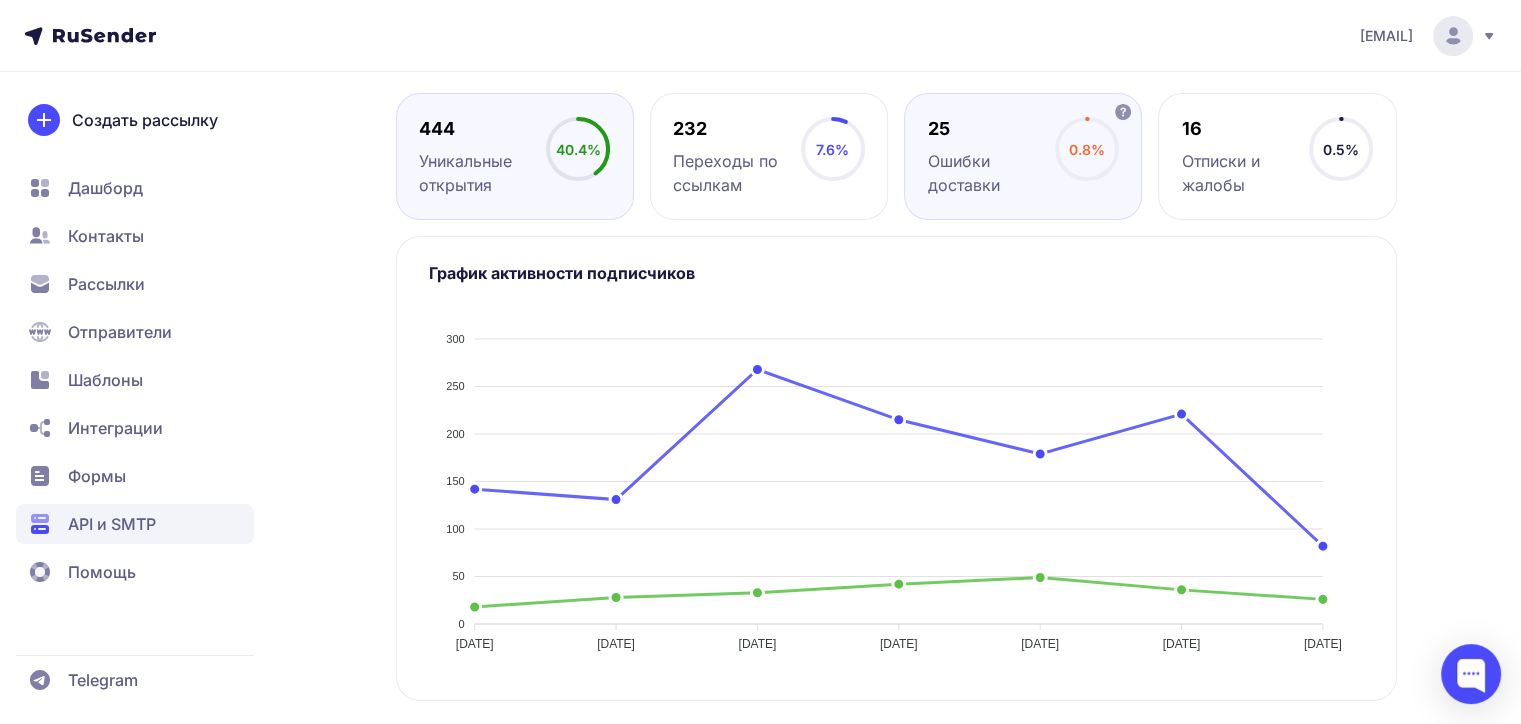 click on "Тригеры основные Rusender Активен  ID  568 ******* 3tv10k Статистика История отправок Отправки Отправители: Все Отправлено: 3087 600 600 550 550 500 500 450 450 400 400 350 350 300 300 250 250 [DATE] [DATE] [DATE] [DATE] [DATE] [DATE] [DATE] [DATE] [DATE] [DATE] [DATE] [DATE] [DATE] [DATE] 07.07.2025 Отправлено: 568 07.07.2025 444 Уникальные открытия 40.4% 232 Переходы по ссылкам 7.6% 25 Ошибки доставки 0.8% 16 Отписки и жалобы 0.5% График активности подписчиков 300 300 250 250 200 200 150 150 100 100 50 50 0 0 [DATE] [DATE] [DATE] [DATE] [DATE] [DATE] [DATE] [DATE] [DATE] [DATE] [DATE] [DATE] [DATE] [DATE] [DATE] Открытия: 131 Клики: 28 [DATE]" 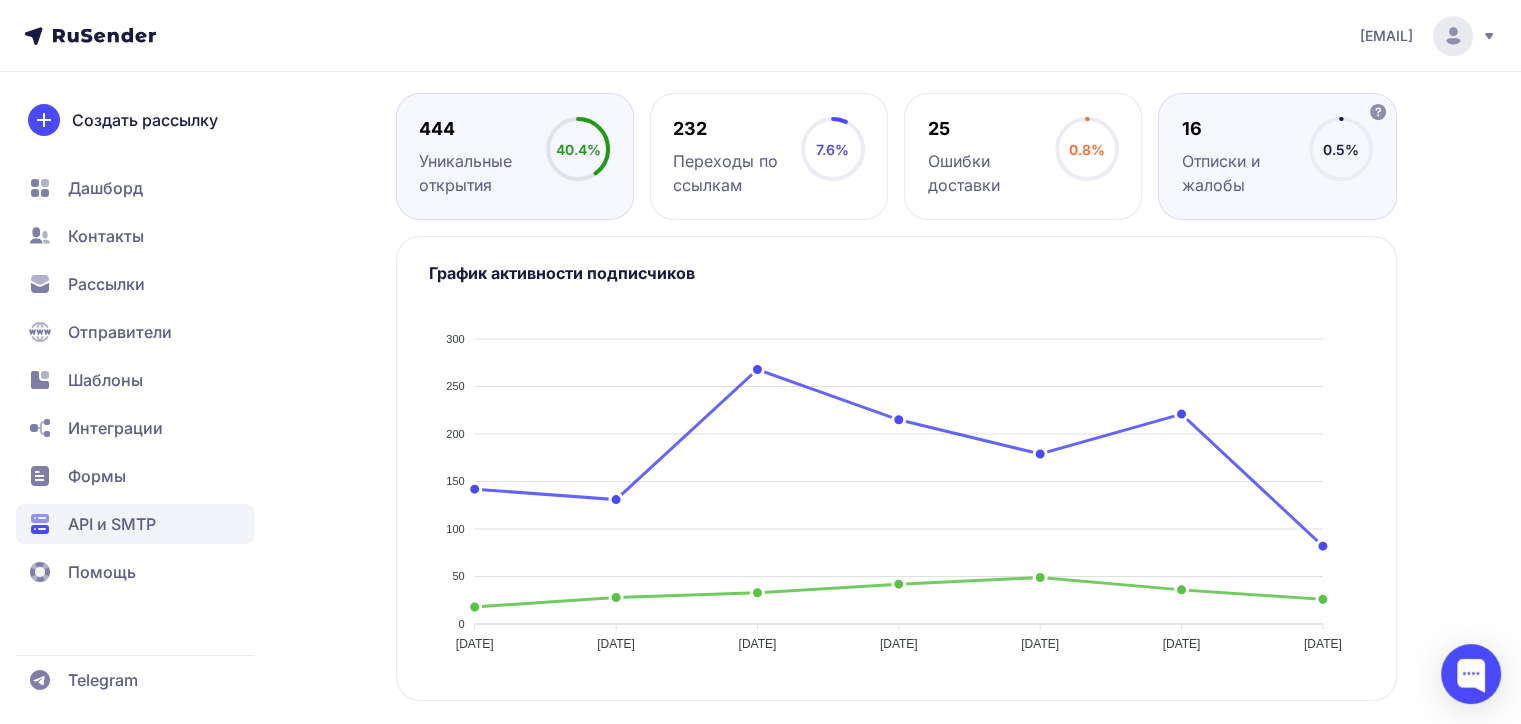 click on "16 Отписки и жалобы 0.5%" 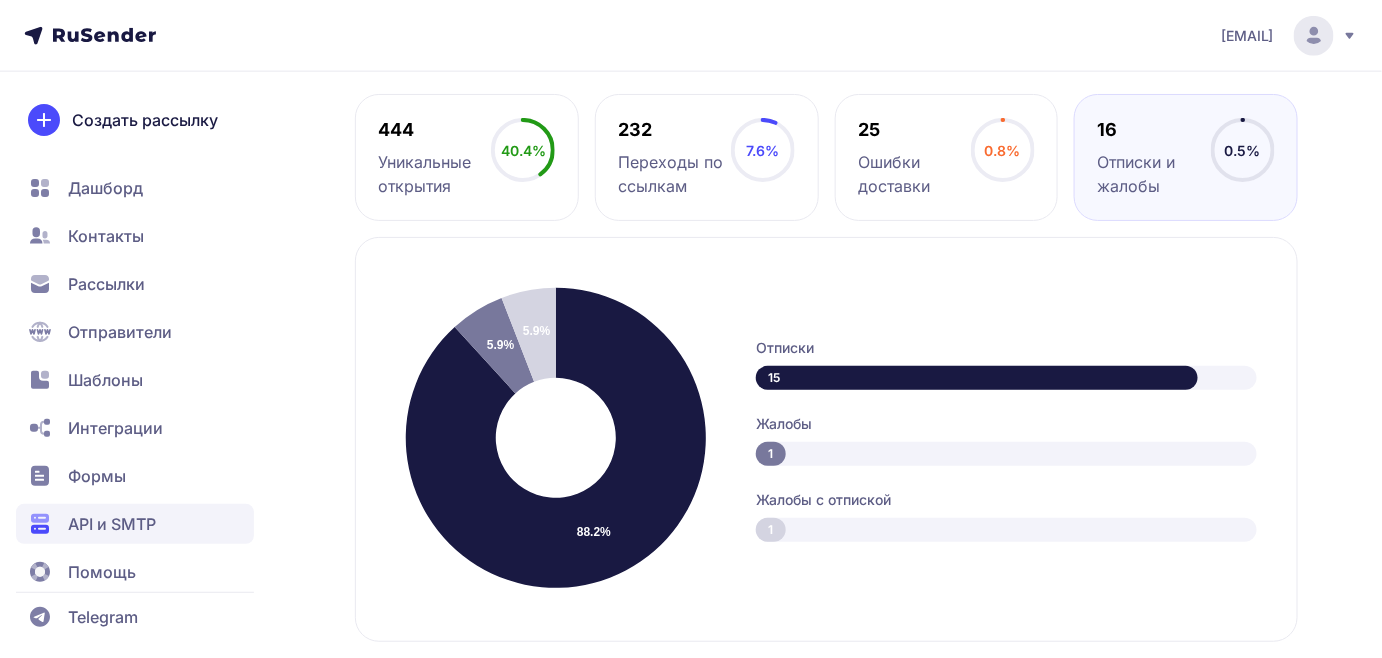 scroll, scrollTop: 828, scrollLeft: 0, axis: vertical 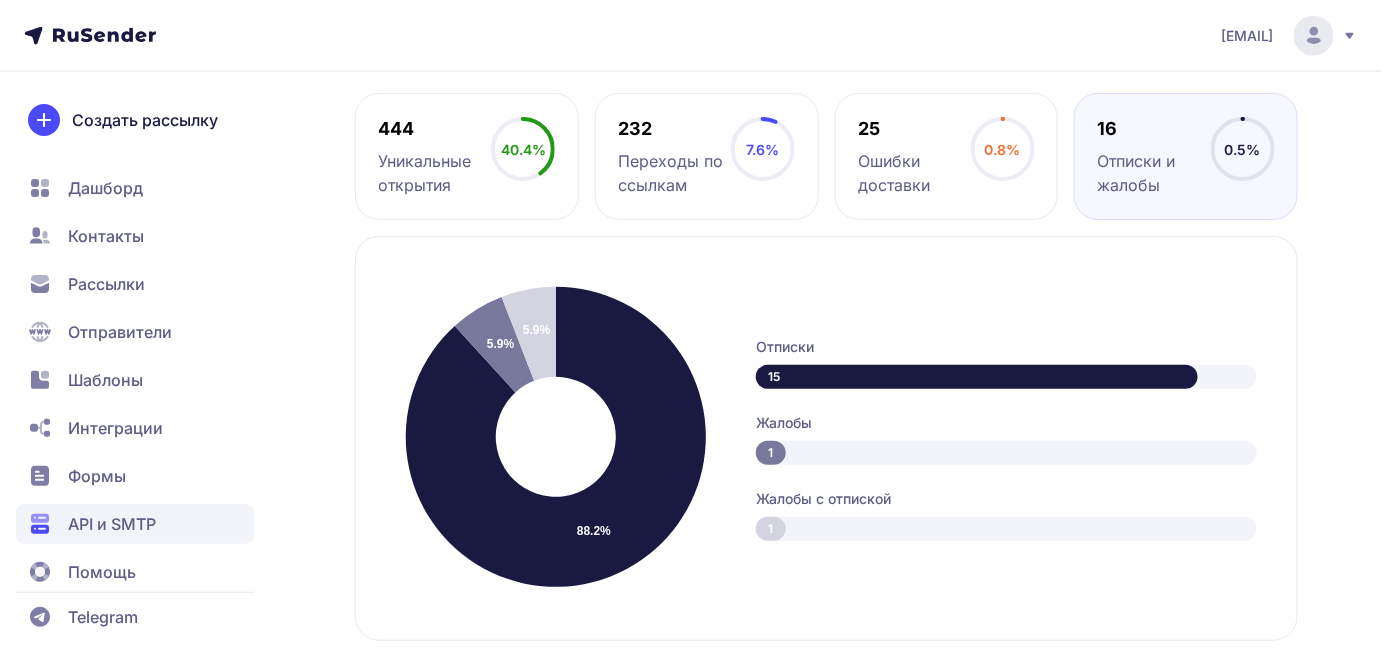 click on "Контакты" 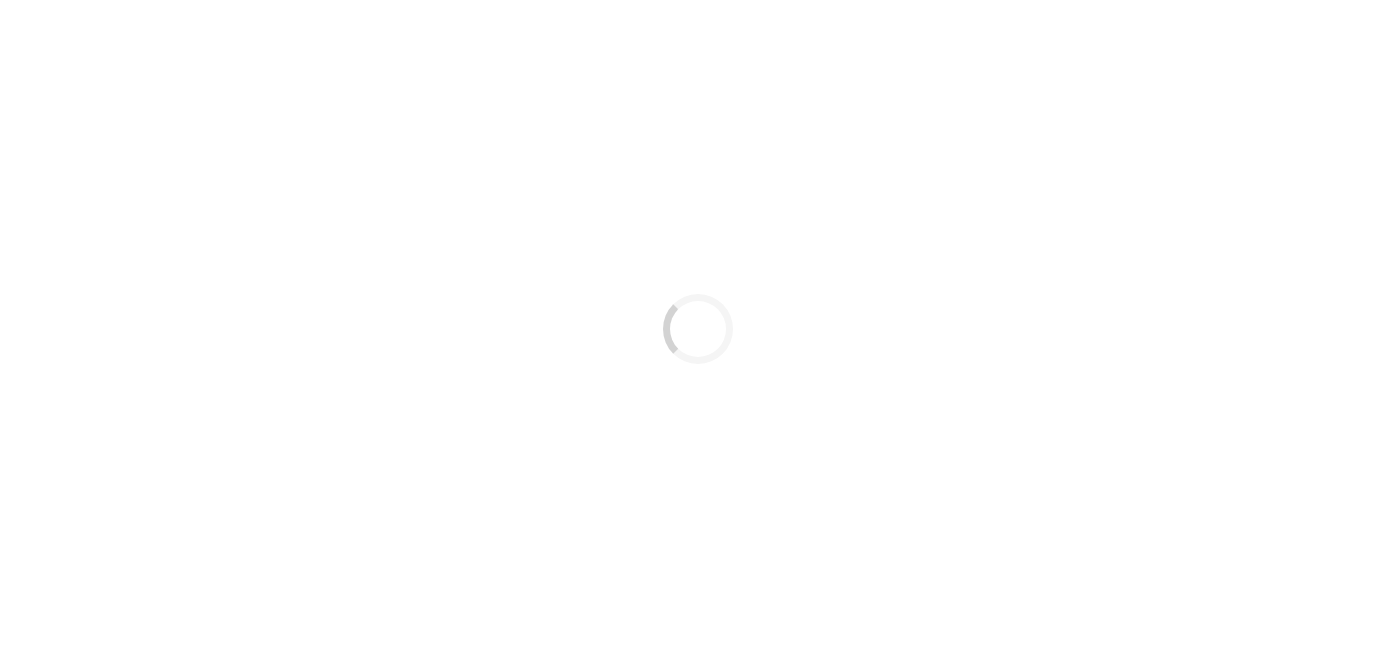 scroll, scrollTop: 0, scrollLeft: 0, axis: both 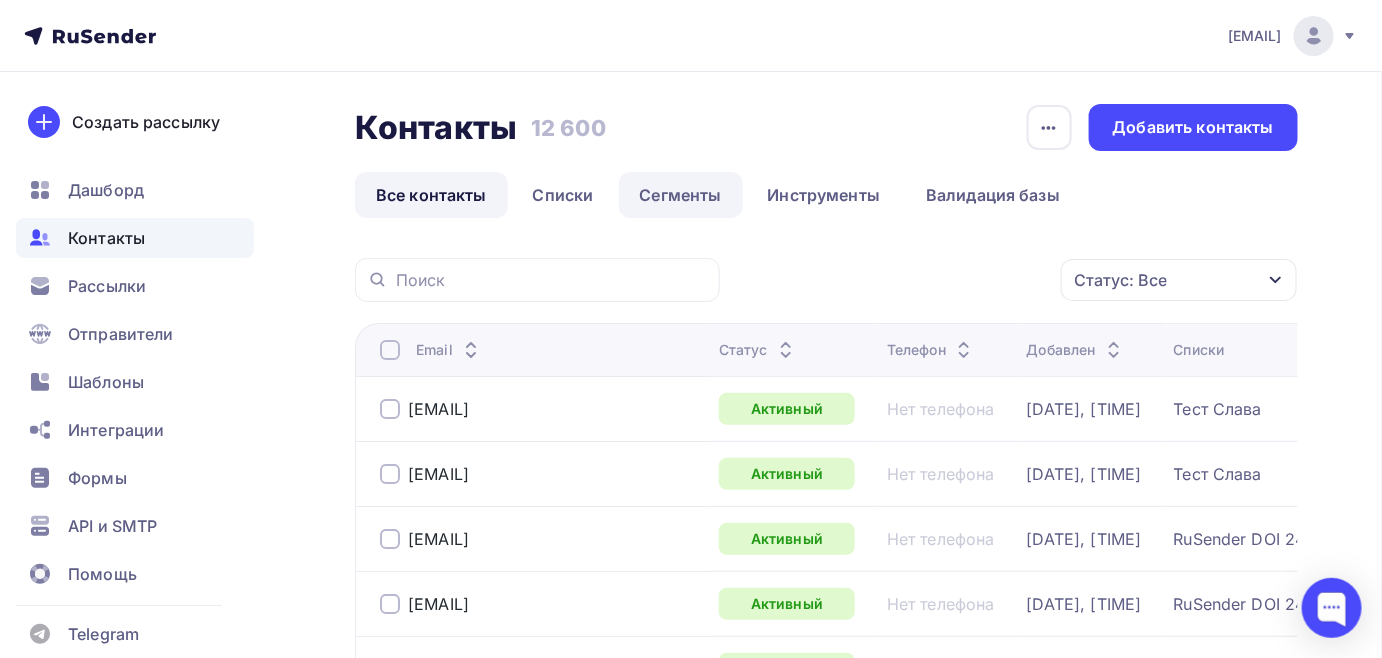 click on "Сегменты" at bounding box center (681, 195) 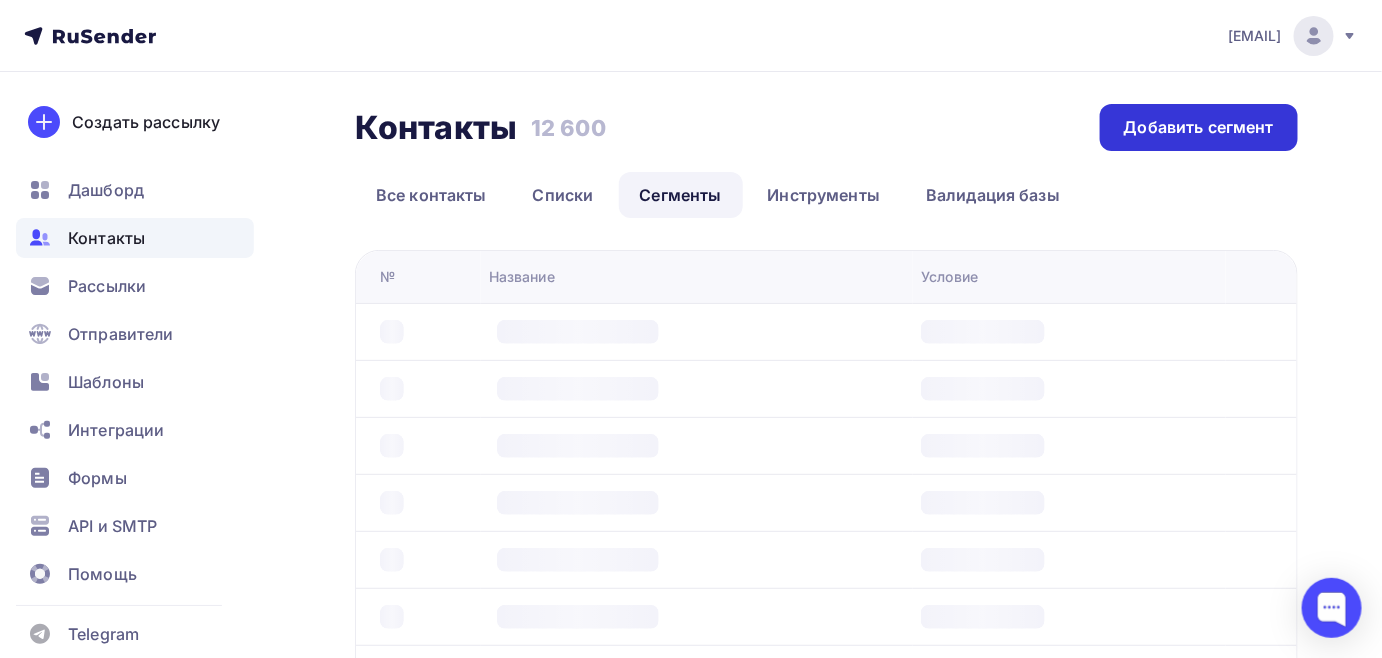 click on "Добавить сегмент" at bounding box center [1199, 127] 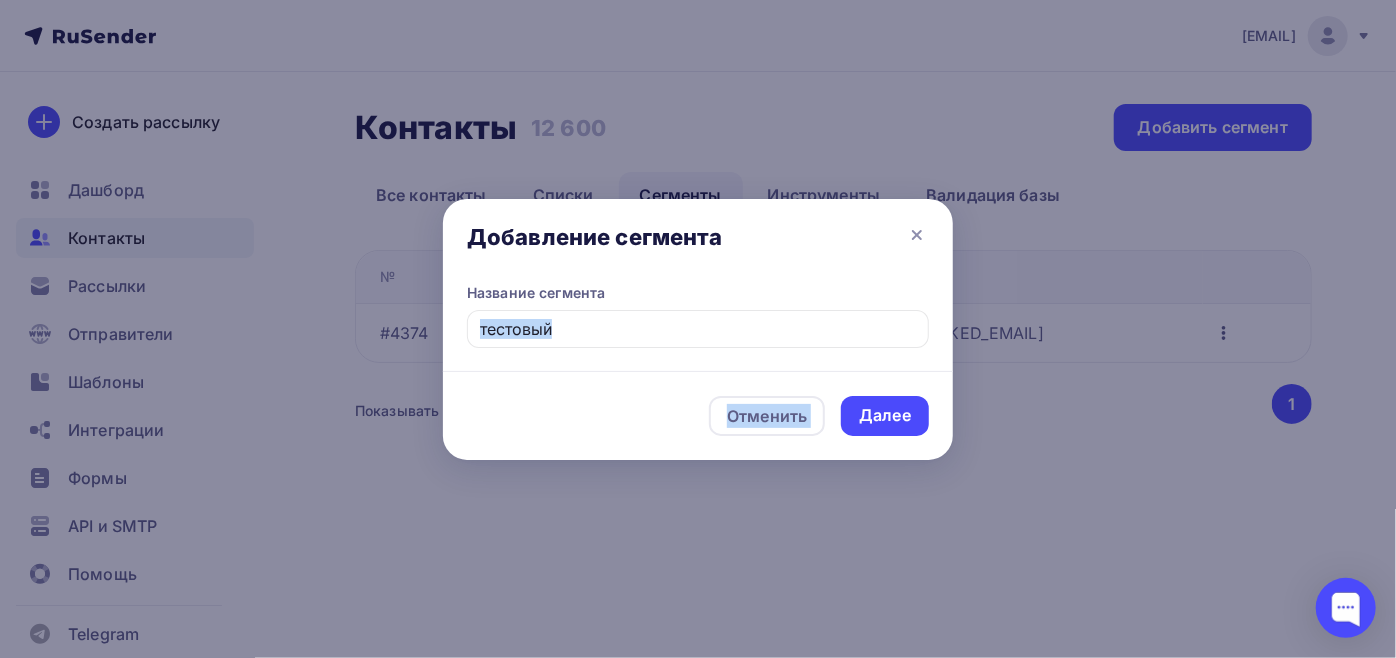 drag, startPoint x: 860, startPoint y: 405, endPoint x: 802, endPoint y: 348, distance: 81.32035 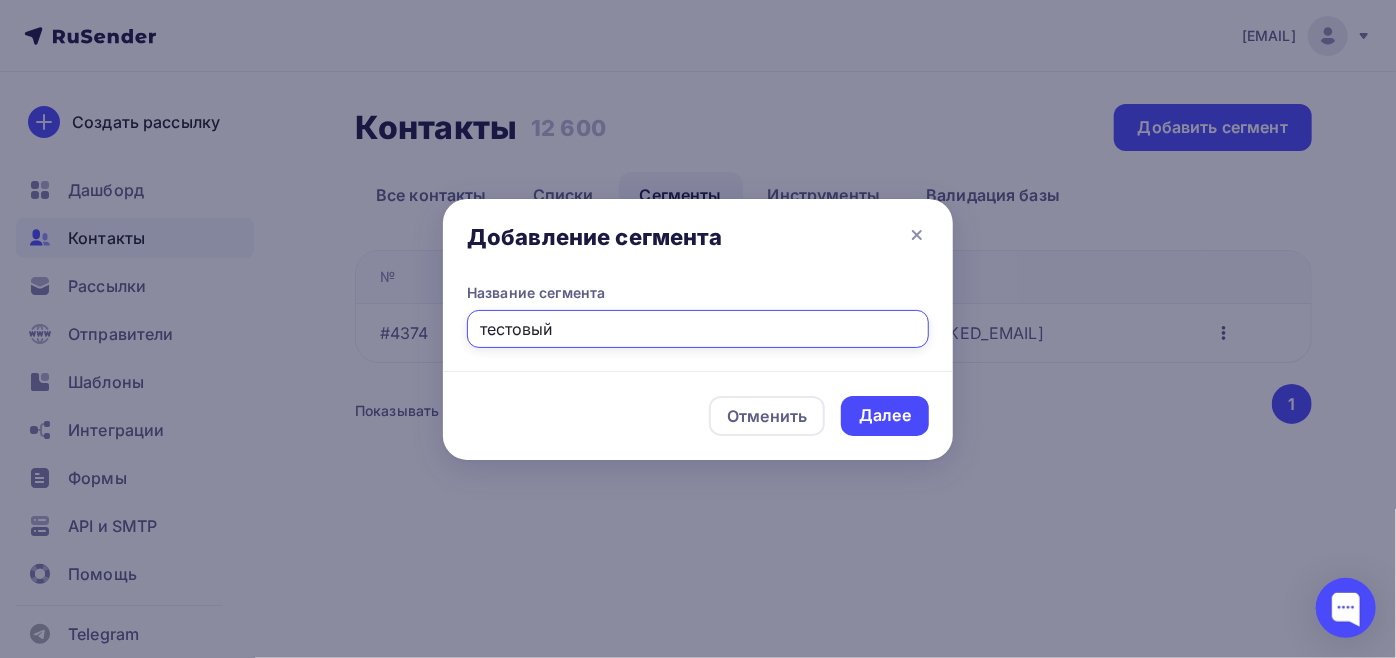 drag, startPoint x: 786, startPoint y: 331, endPoint x: 356, endPoint y: 318, distance: 430.19647 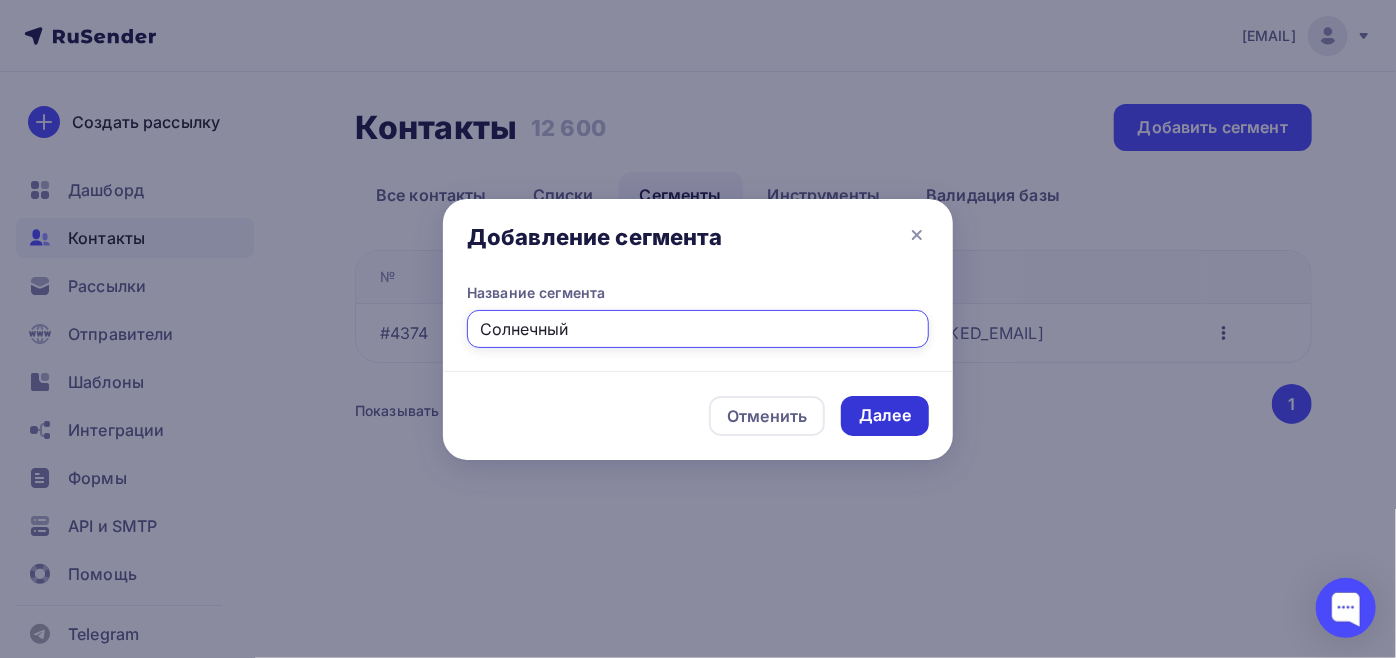 type on "Солнечный" 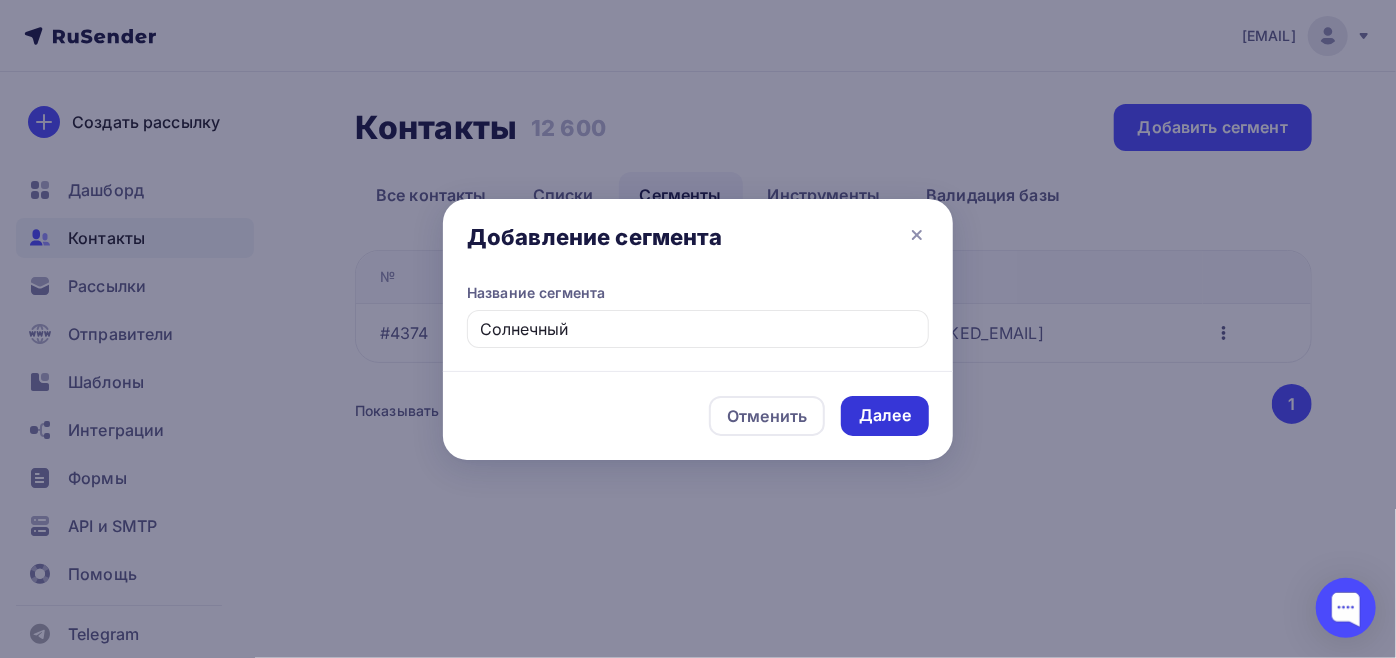 click on "Далее" at bounding box center (885, 415) 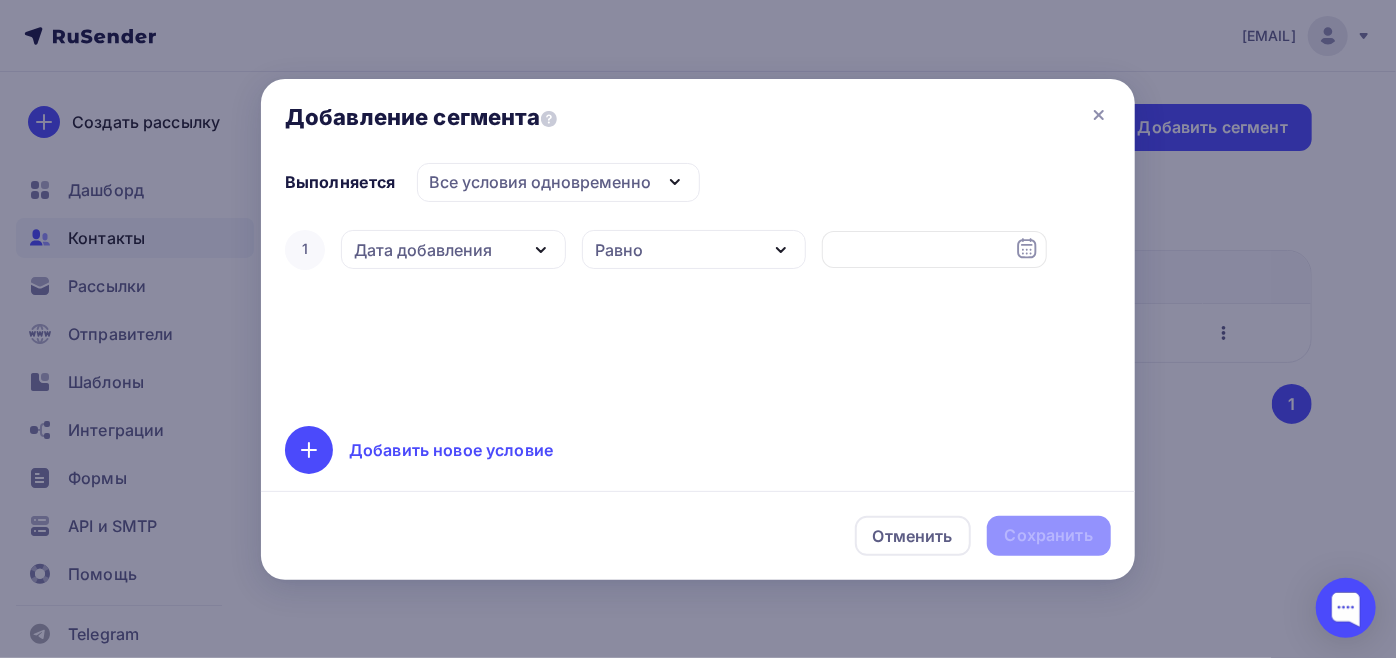 click on "Дата добавления" at bounding box center [423, 250] 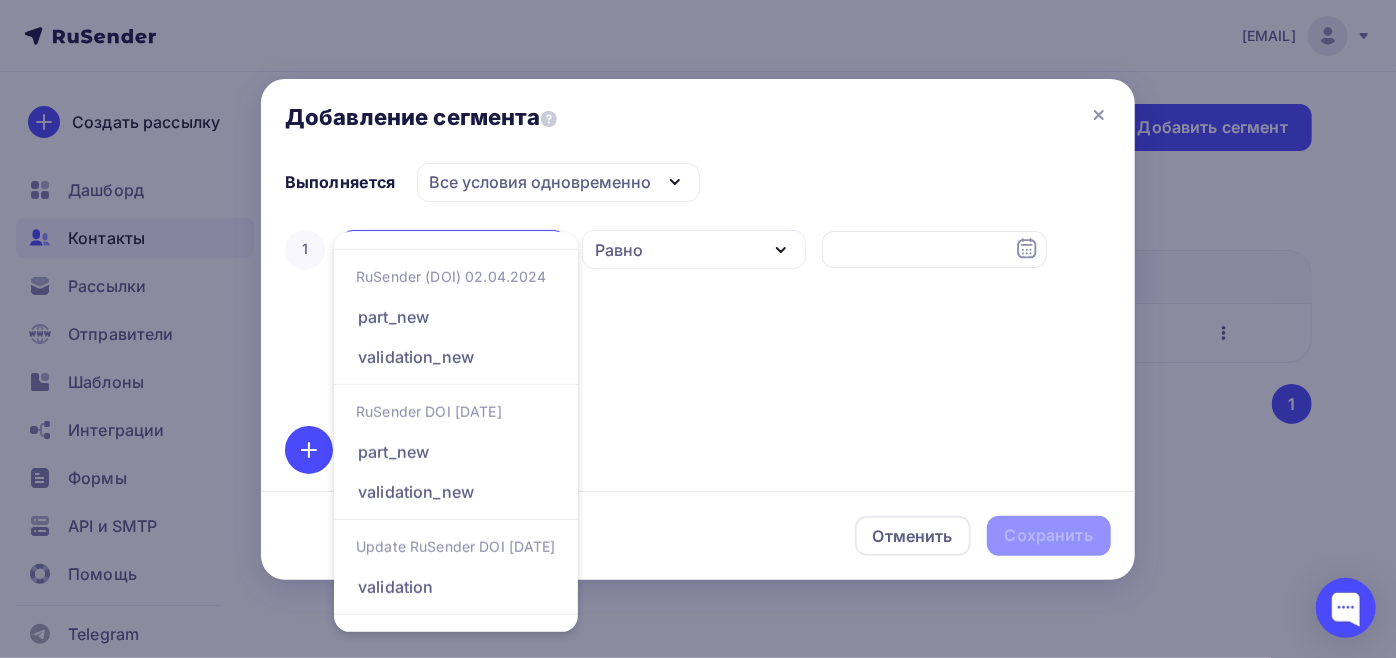scroll, scrollTop: 554, scrollLeft: 0, axis: vertical 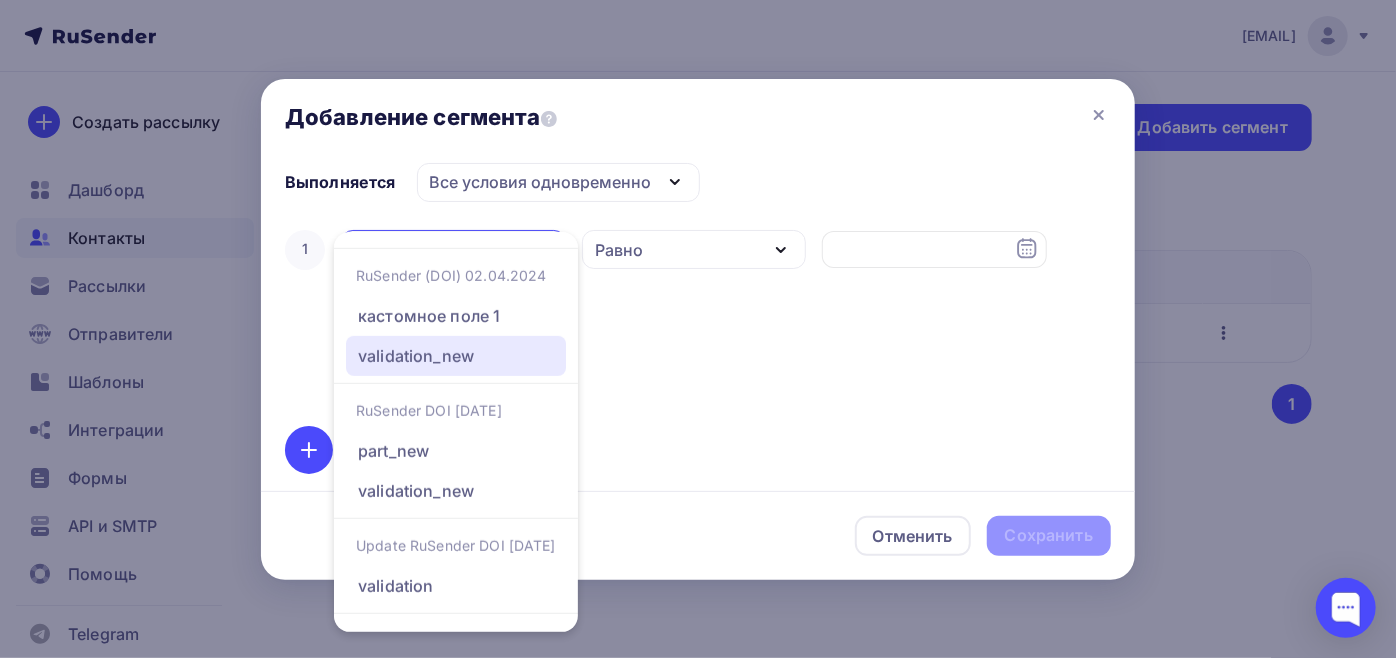 click on "validation_new" at bounding box center (416, 356) 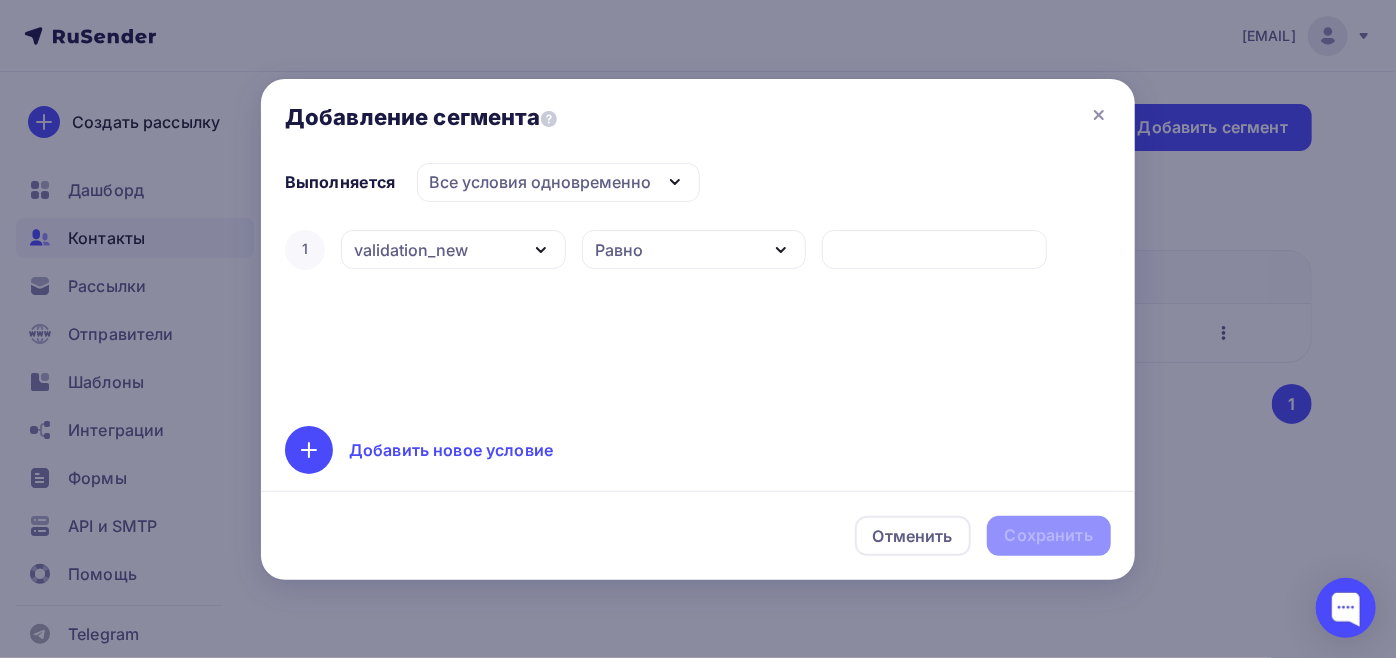 click on "validation_new" at bounding box center (411, 250) 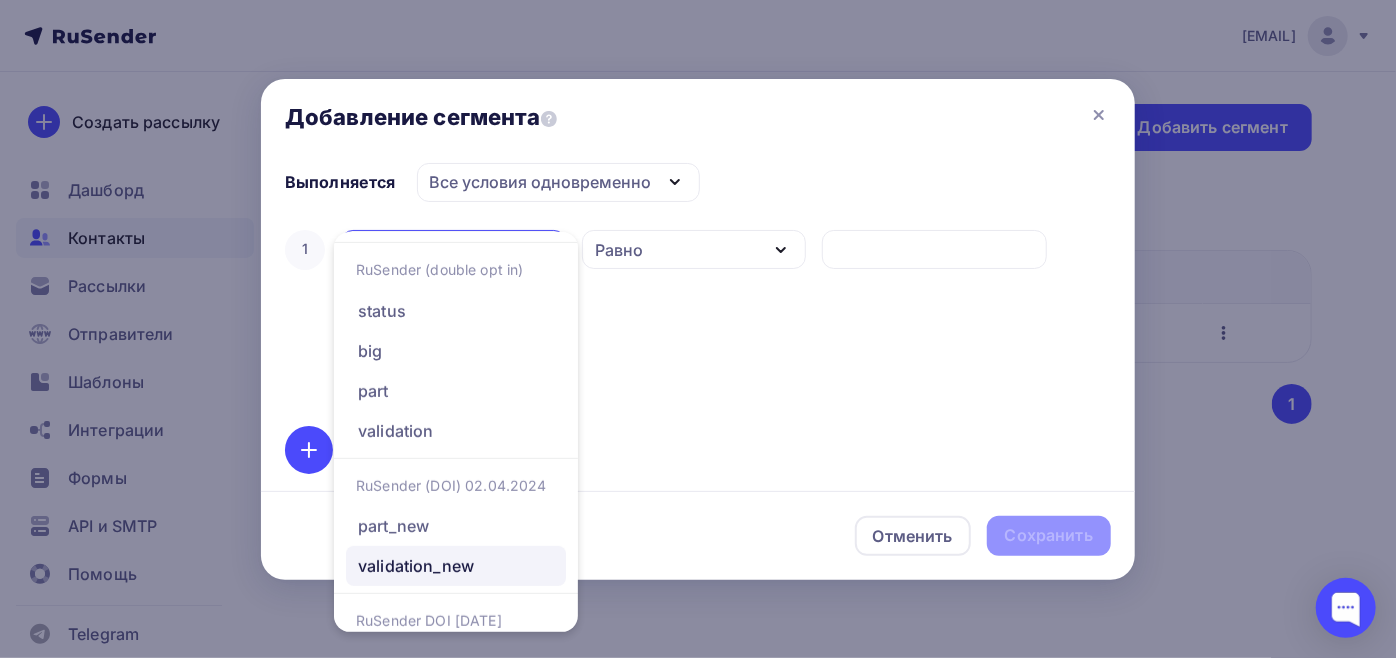 scroll, scrollTop: 344, scrollLeft: 0, axis: vertical 